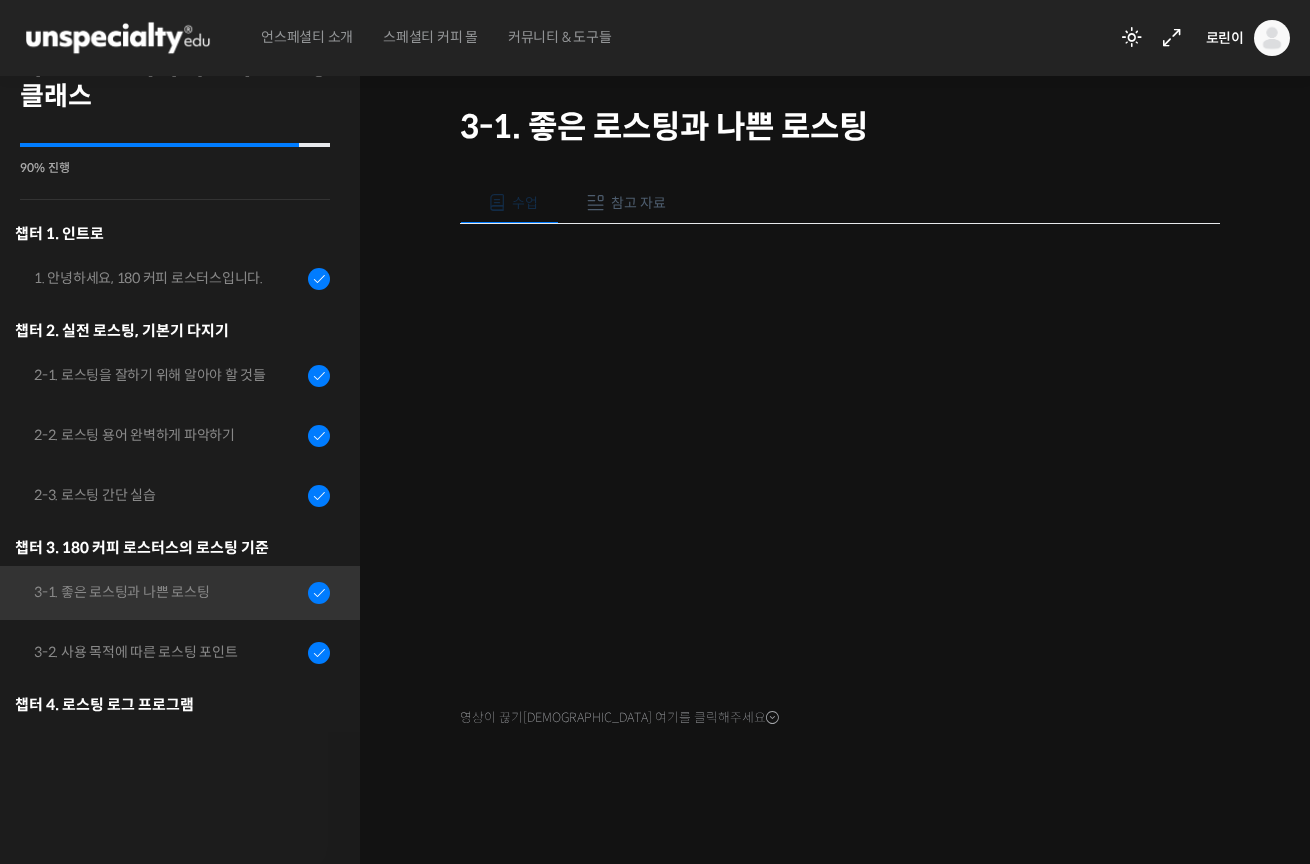 scroll, scrollTop: 0, scrollLeft: 0, axis: both 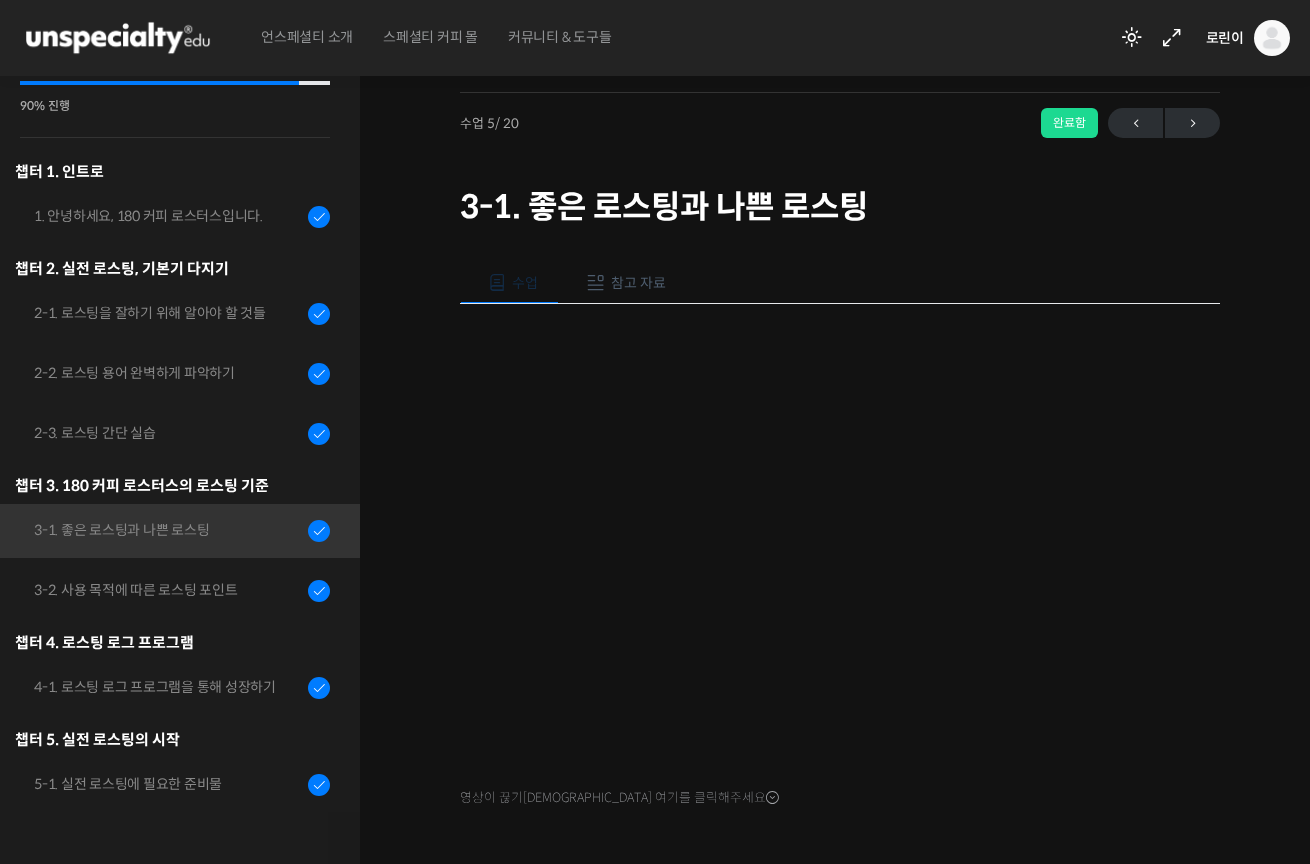 click on "참고 자료" at bounding box center (638, 283) 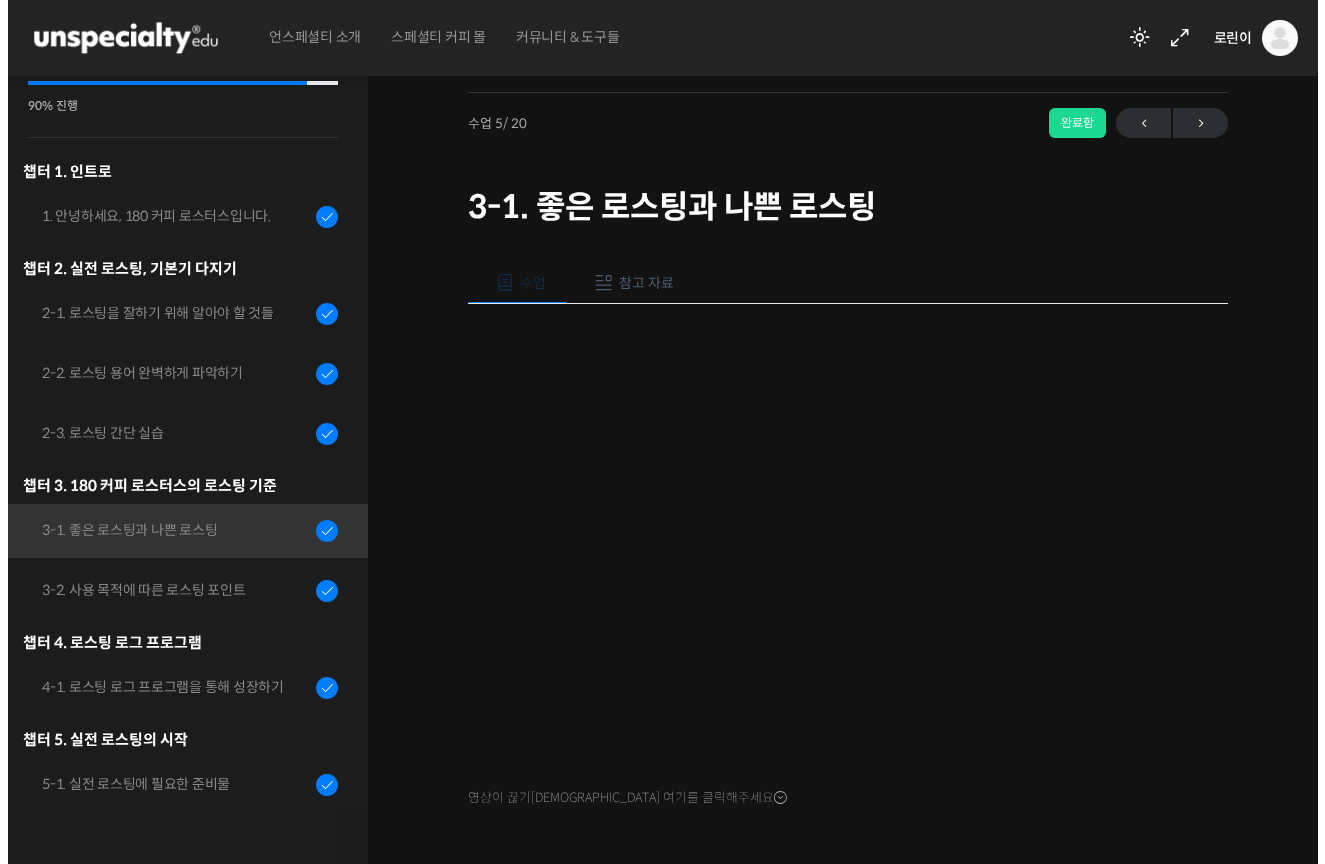 scroll, scrollTop: 0, scrollLeft: 0, axis: both 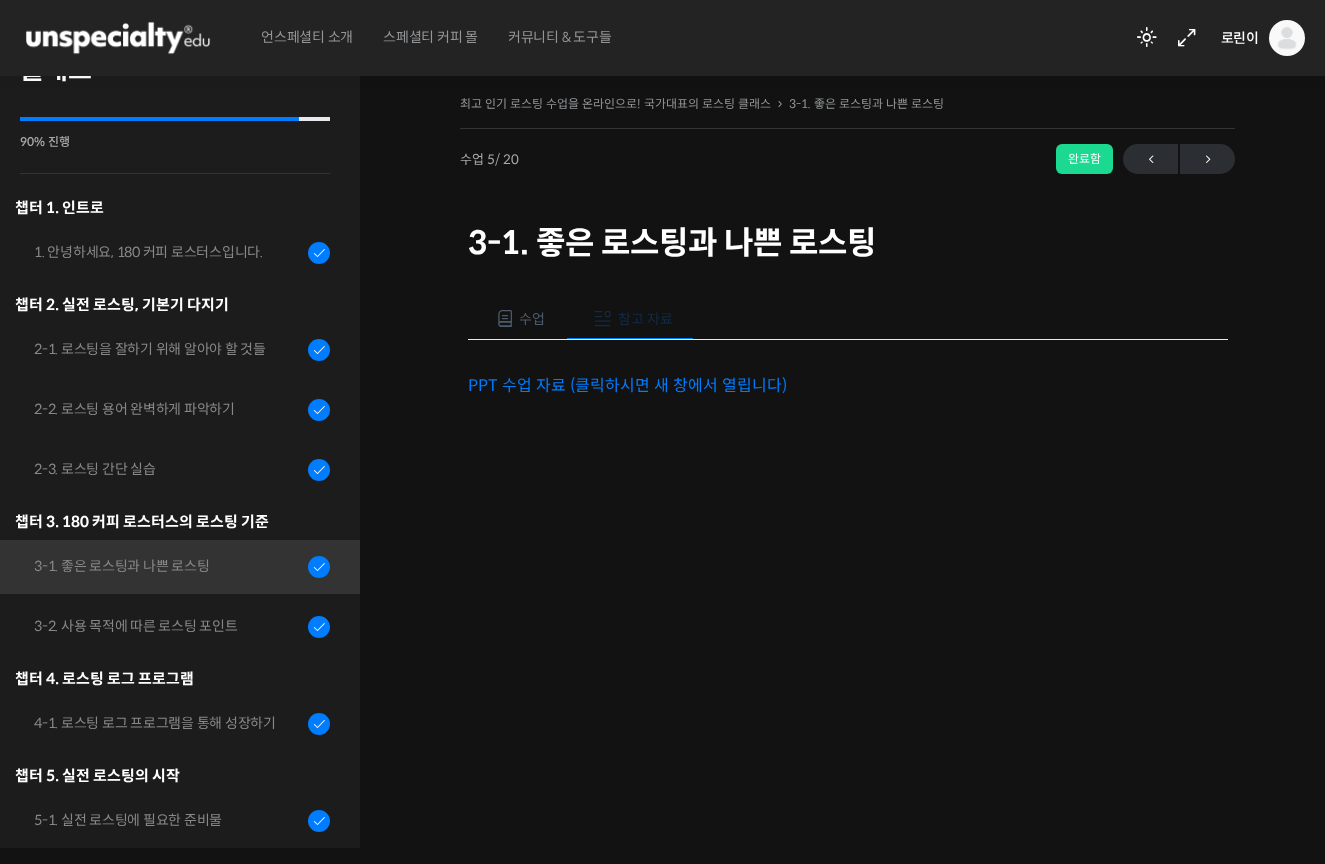 click on "PPT 수업 자료 (클릭하시면 새 창에서 열립니다)" at bounding box center [627, 385] 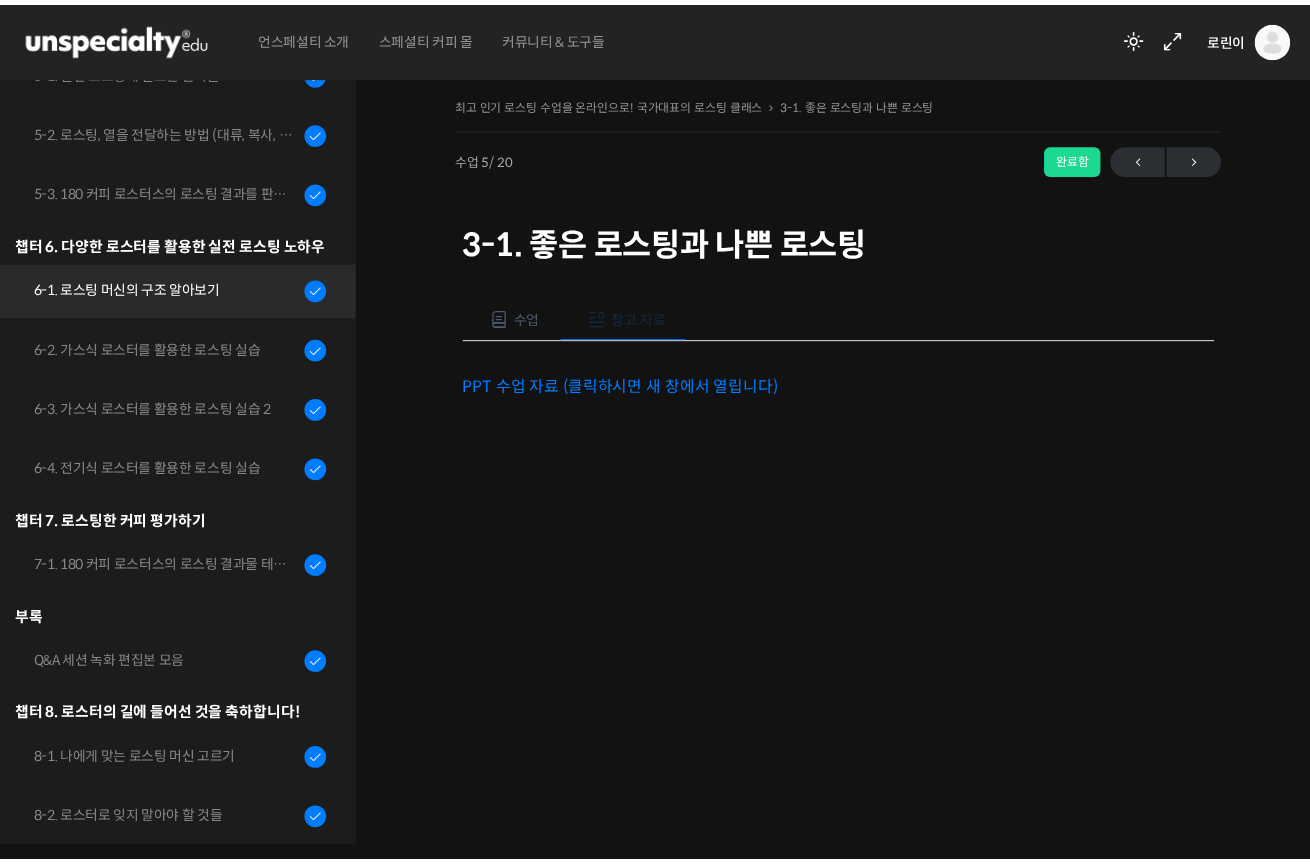 scroll, scrollTop: 898, scrollLeft: 0, axis: vertical 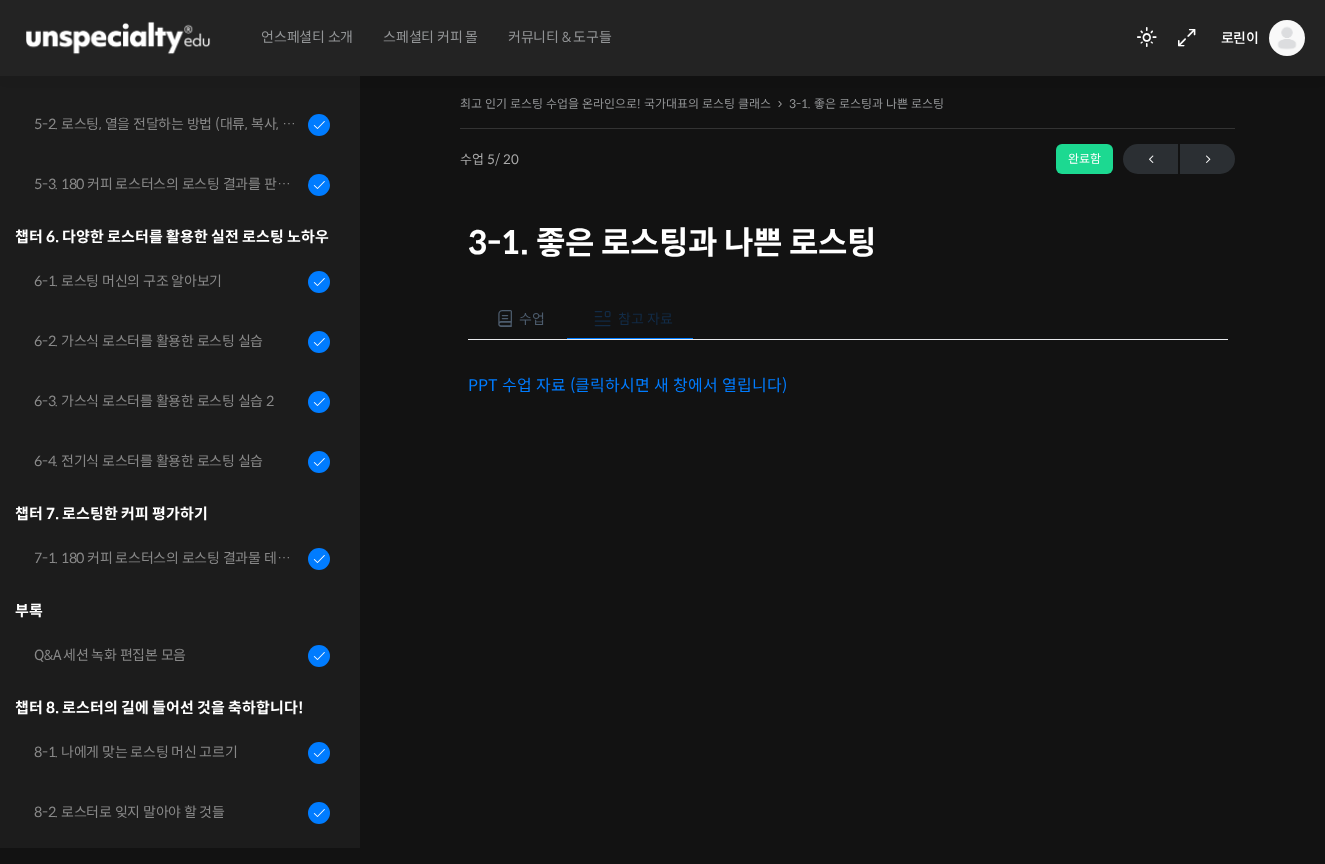 click on "수업" at bounding box center [532, 319] 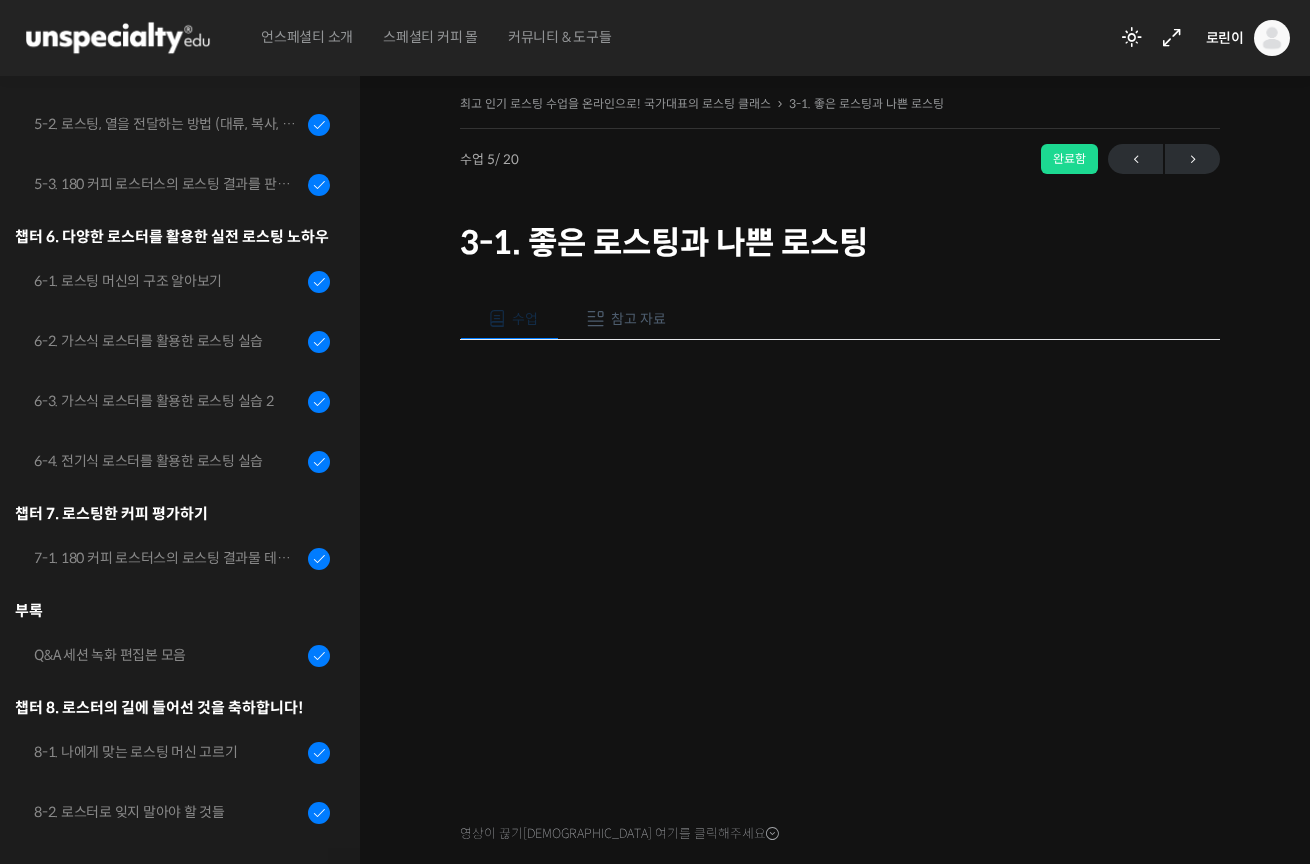 click on "영상이 끊기[DEMOGRAPHIC_DATA] 여기를 클릭해주세요" at bounding box center (840, 594) 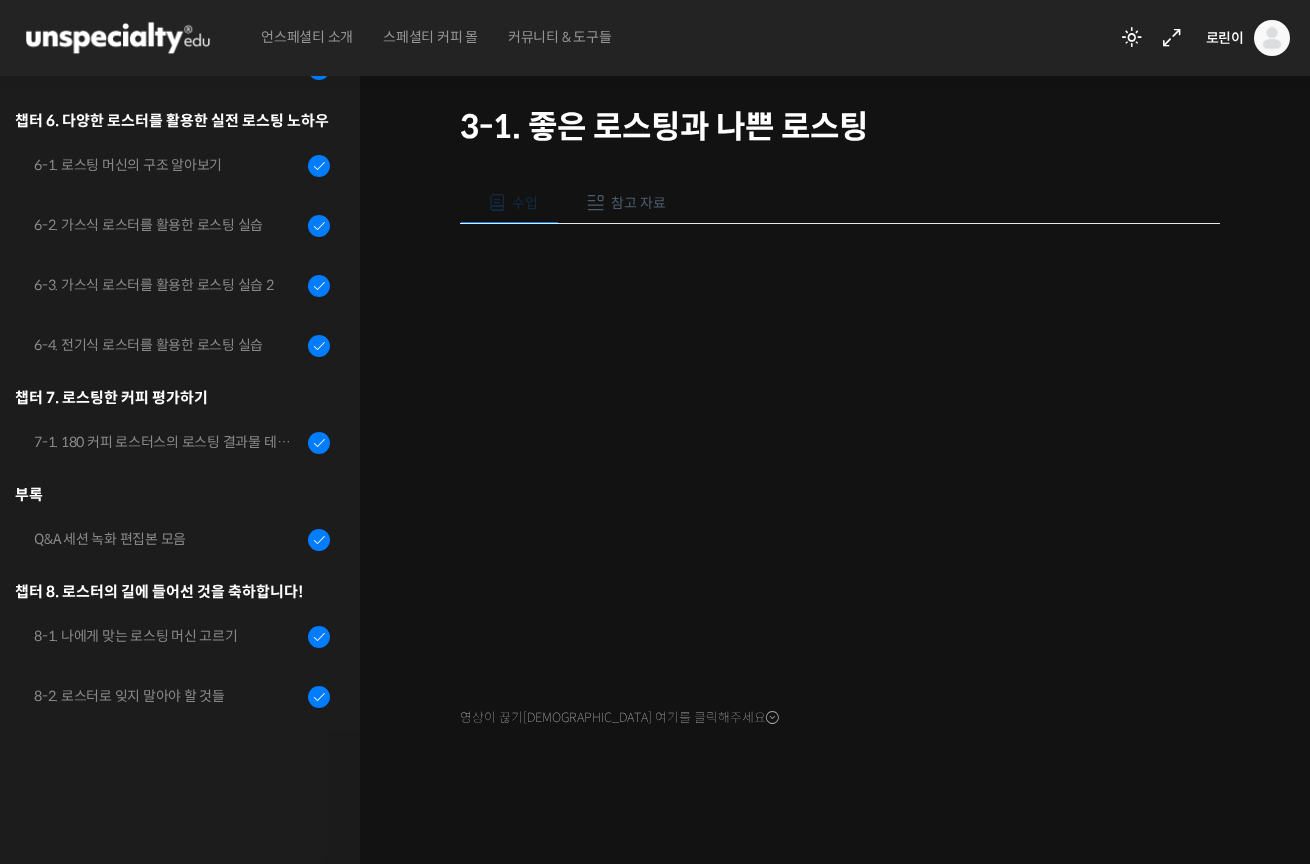 click on "최고 인기 로스팅 수업을 온라인으로! 국가대표의 로스팅 클래스
3-1. 좋은 로스팅과 나쁜 로스팅
완료함
수업 5  / 20
완료함
←  이전 										 다음 →
3-1. 좋은 로스팅과 나쁜 로스팅
수업
참고 자료
영상이 끊기신다면 여기를 클릭해주세요
PPT 수업 자료 (클릭하시면 새 창에서 열립니다)" at bounding box center (840, 419) 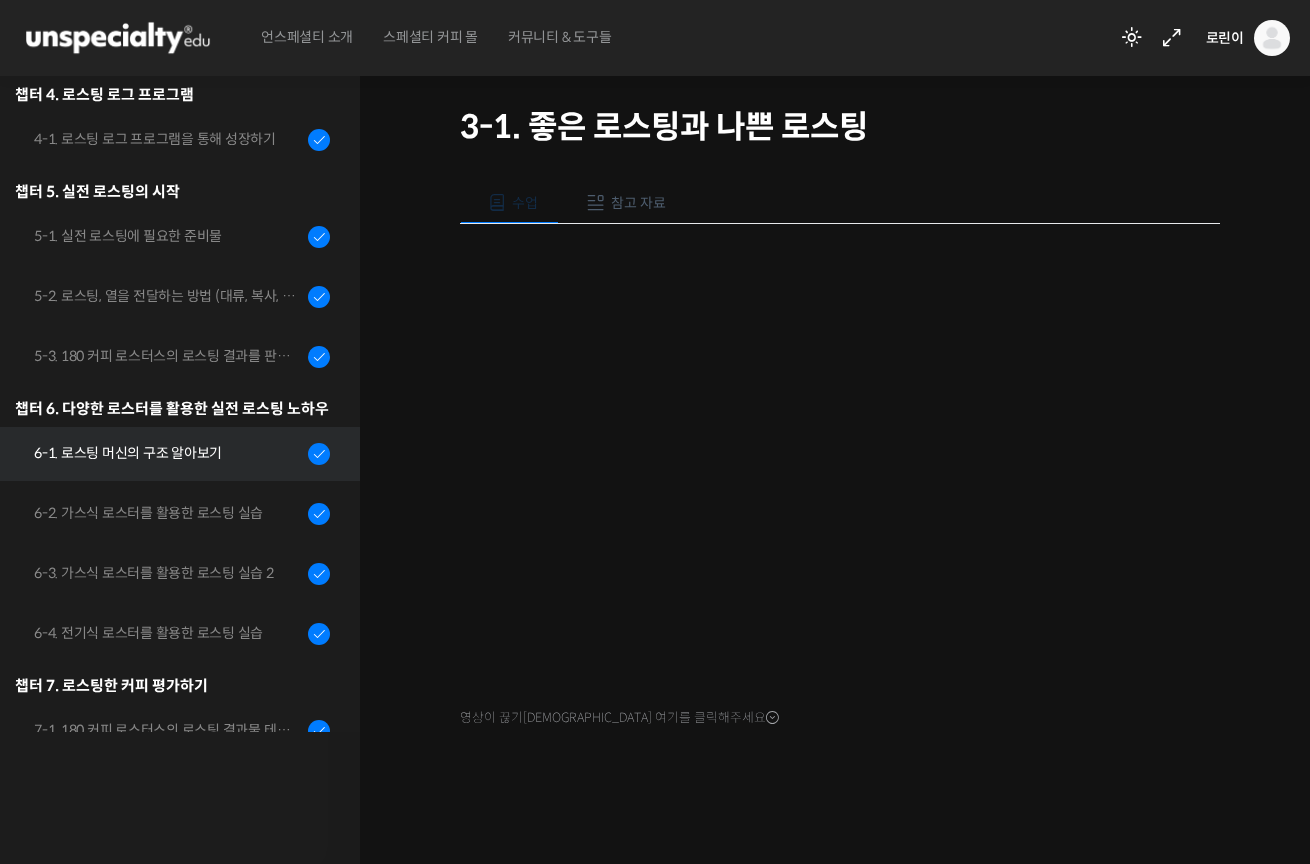 scroll, scrollTop: 488, scrollLeft: 0, axis: vertical 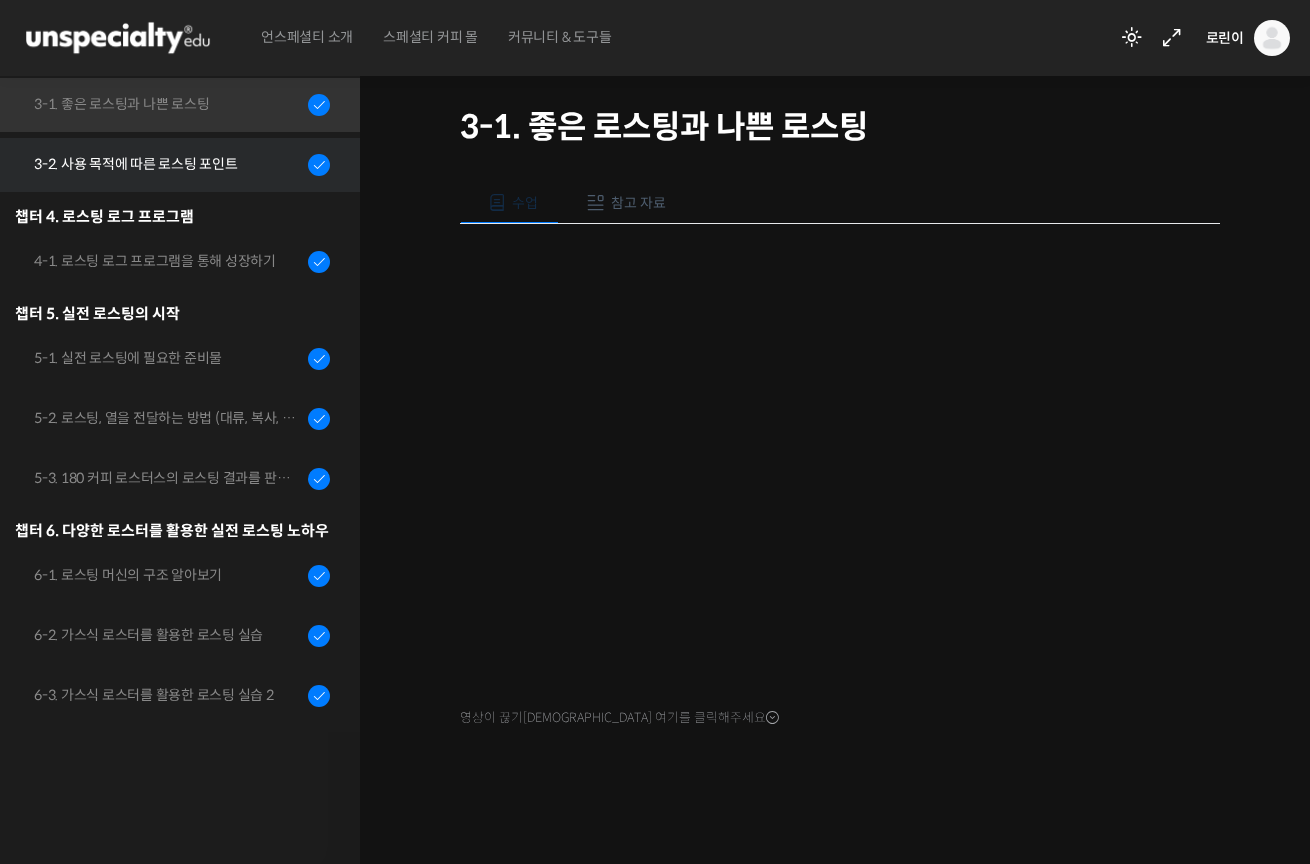 click on "3-2. 사용 목적에 따른 로스팅 포인트" at bounding box center [175, 165] 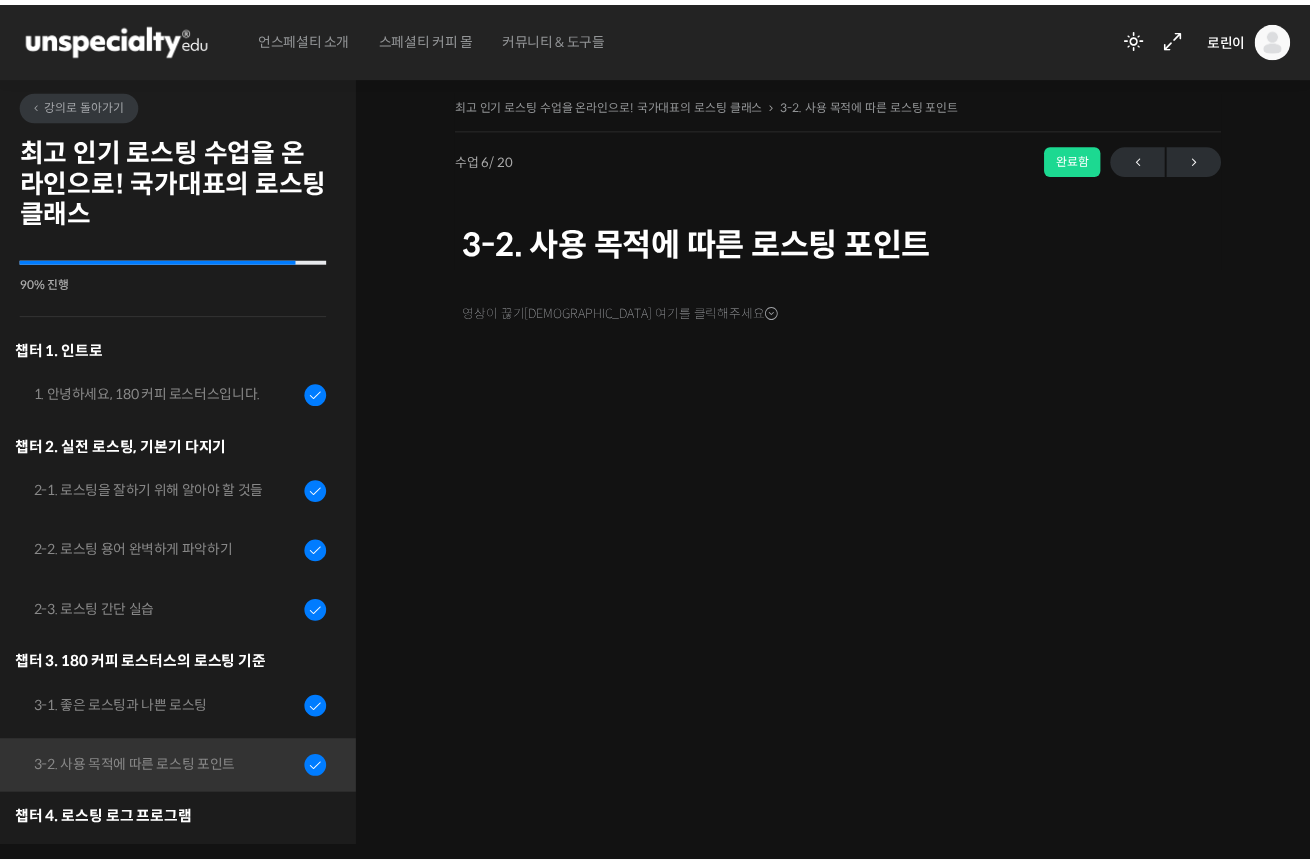 scroll, scrollTop: 0, scrollLeft: 0, axis: both 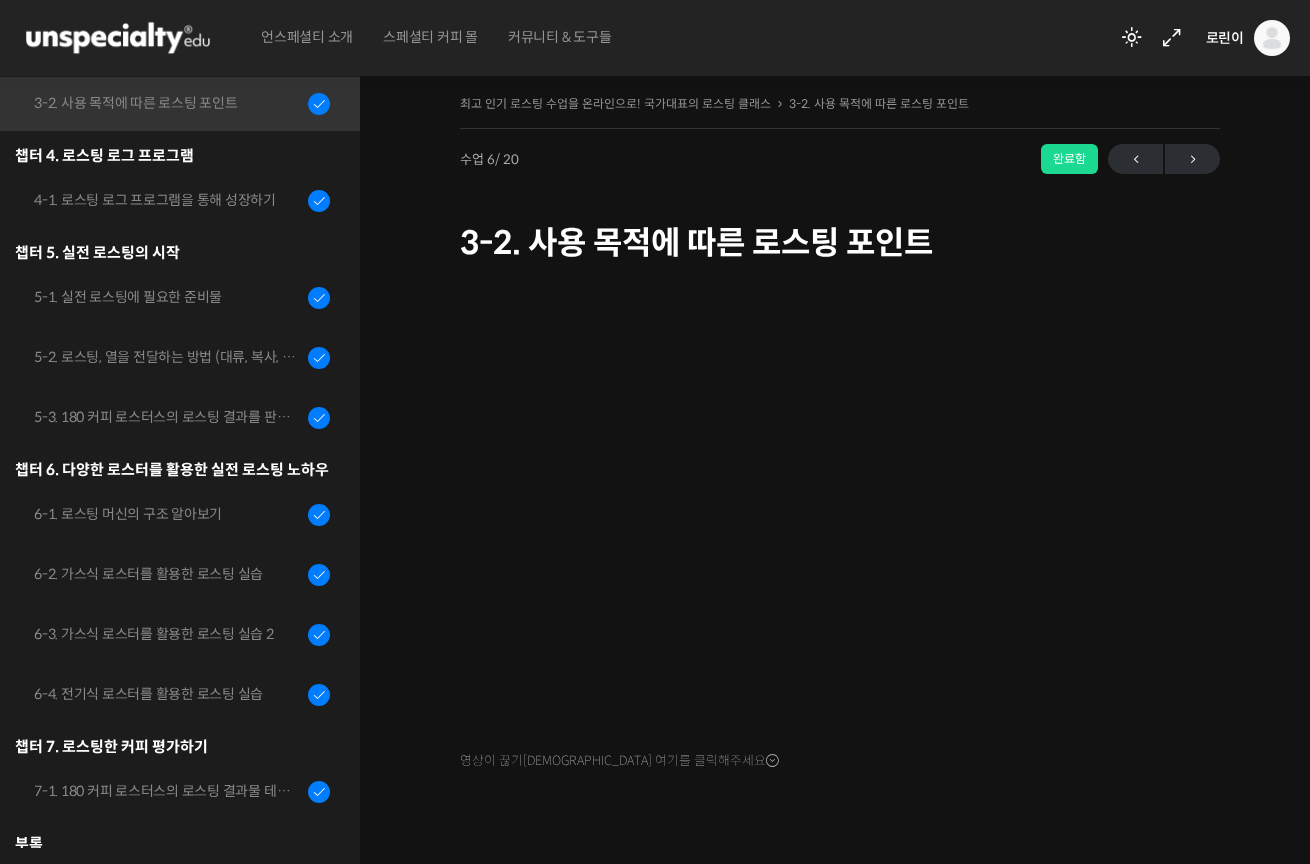 click on "영상이 끊기[DEMOGRAPHIC_DATA] 여기를 클릭해주세요" at bounding box center [840, 567] 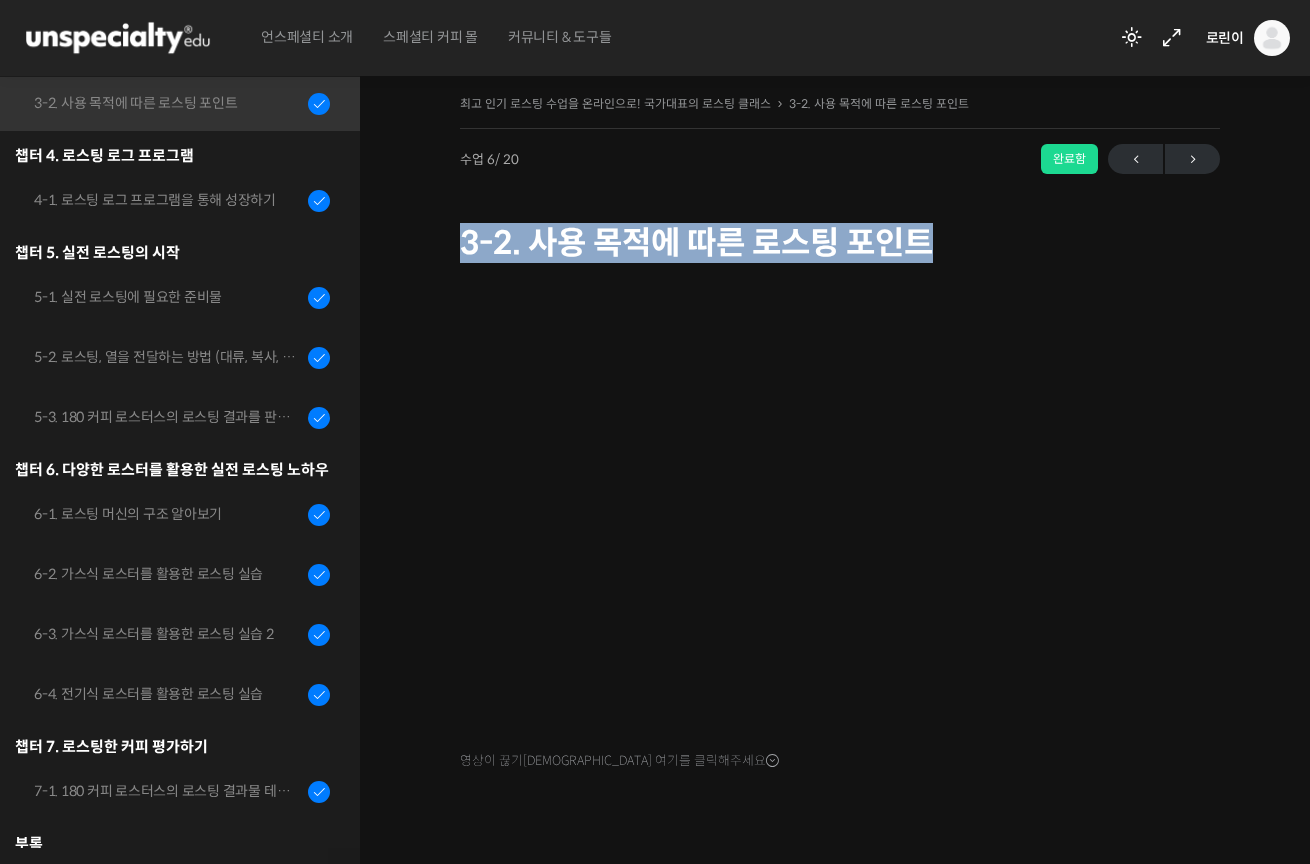 drag, startPoint x: 940, startPoint y: 242, endPoint x: 441, endPoint y: 244, distance: 499.004 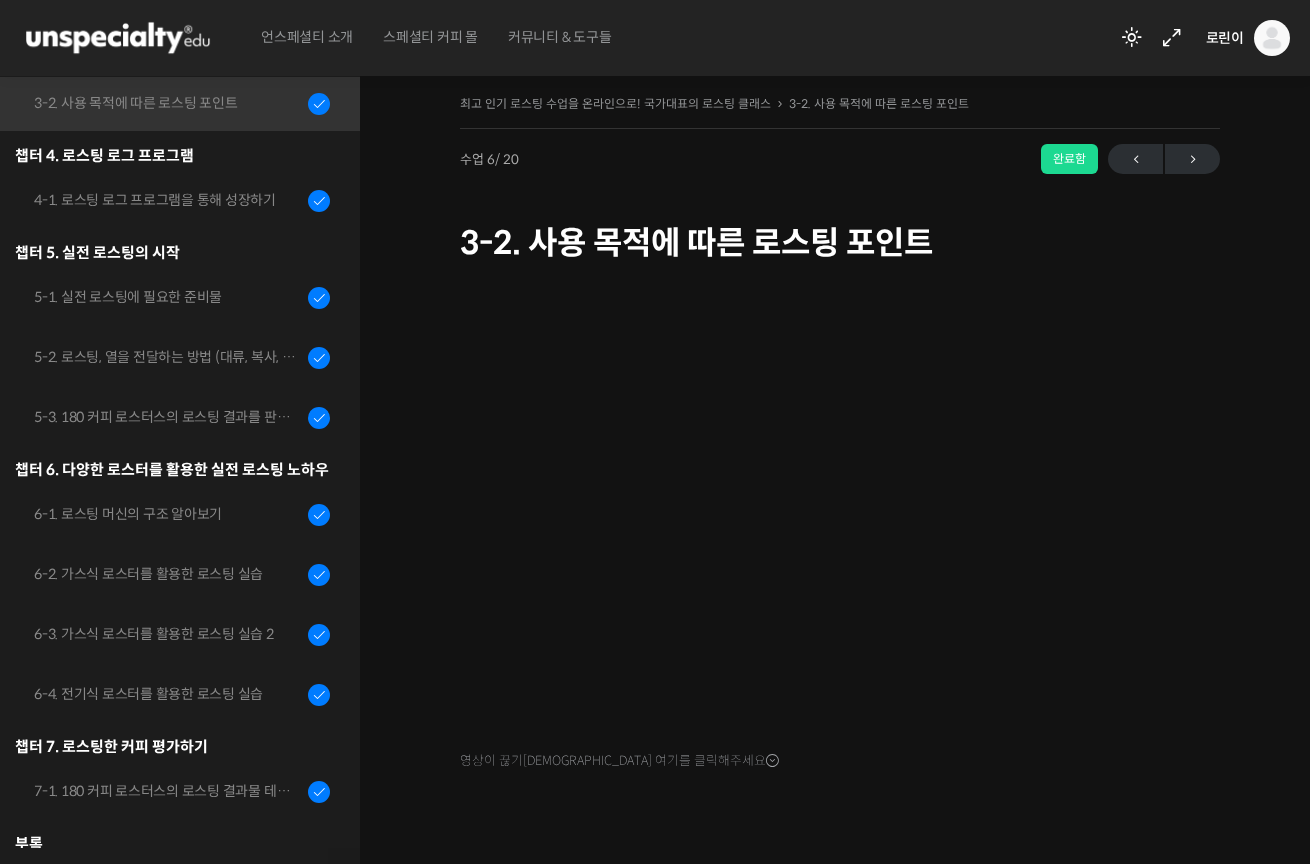 click on "영상이 끊기[DEMOGRAPHIC_DATA] 여기를 클릭해주세요" at bounding box center (840, 541) 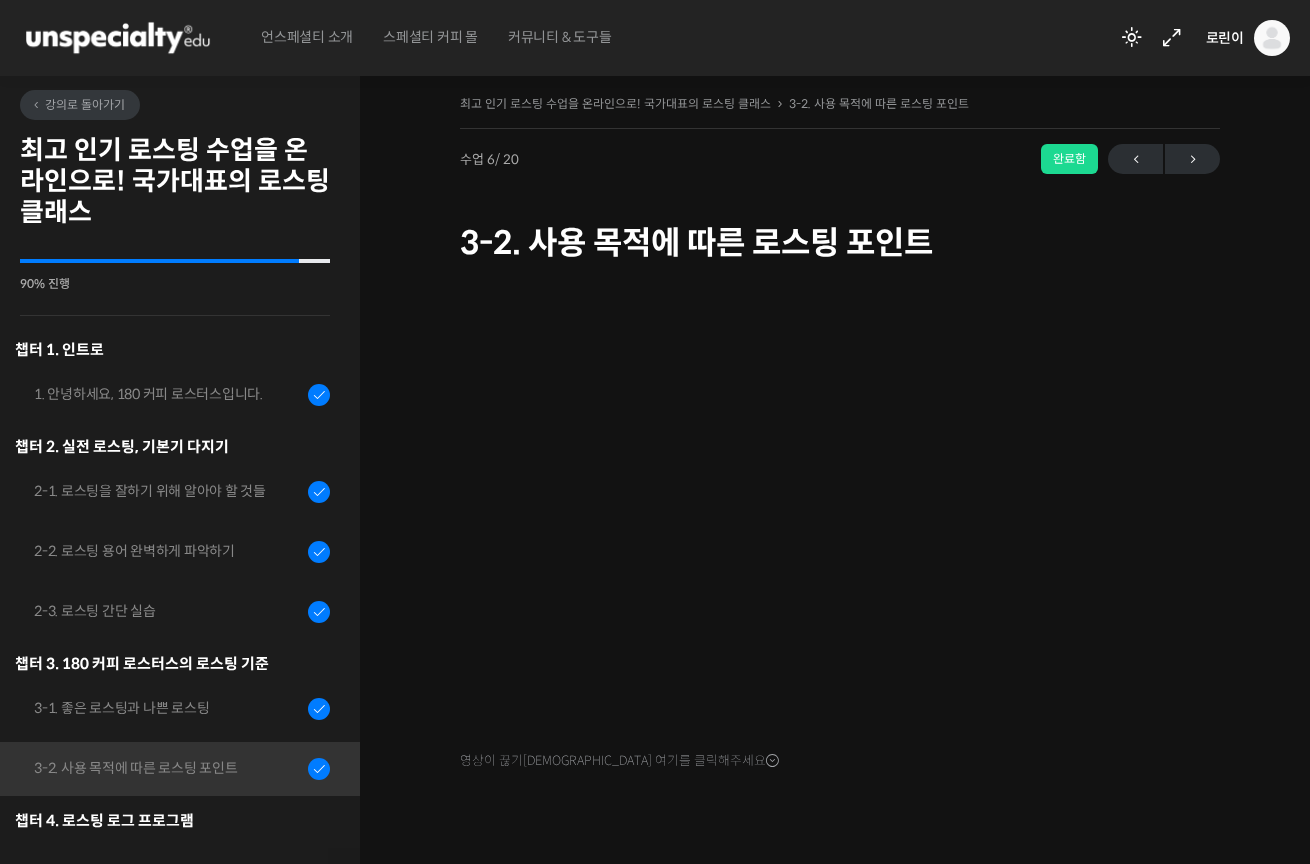 scroll, scrollTop: 0, scrollLeft: 0, axis: both 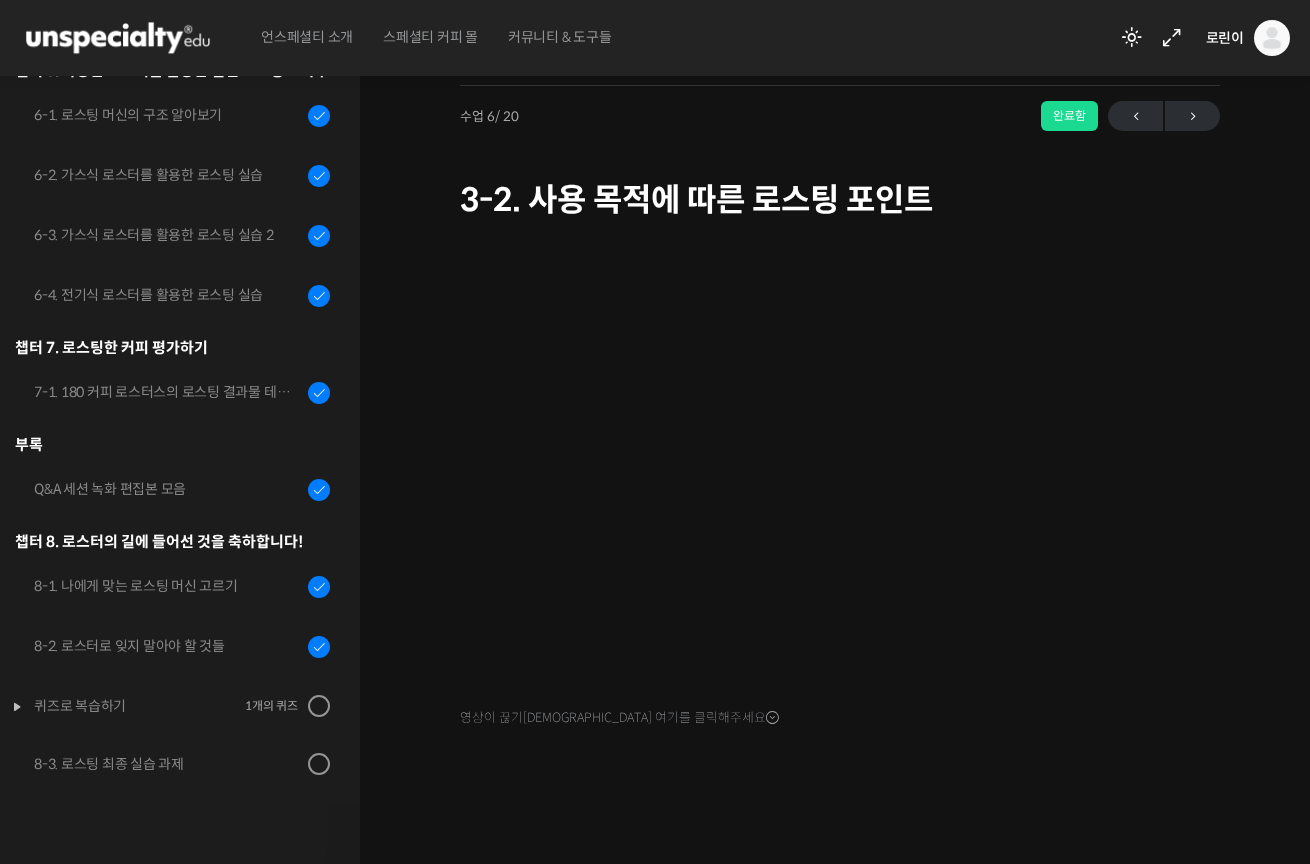 click on "영상이 끊기[DEMOGRAPHIC_DATA] 여기를 클릭해주세요" at bounding box center (840, 524) 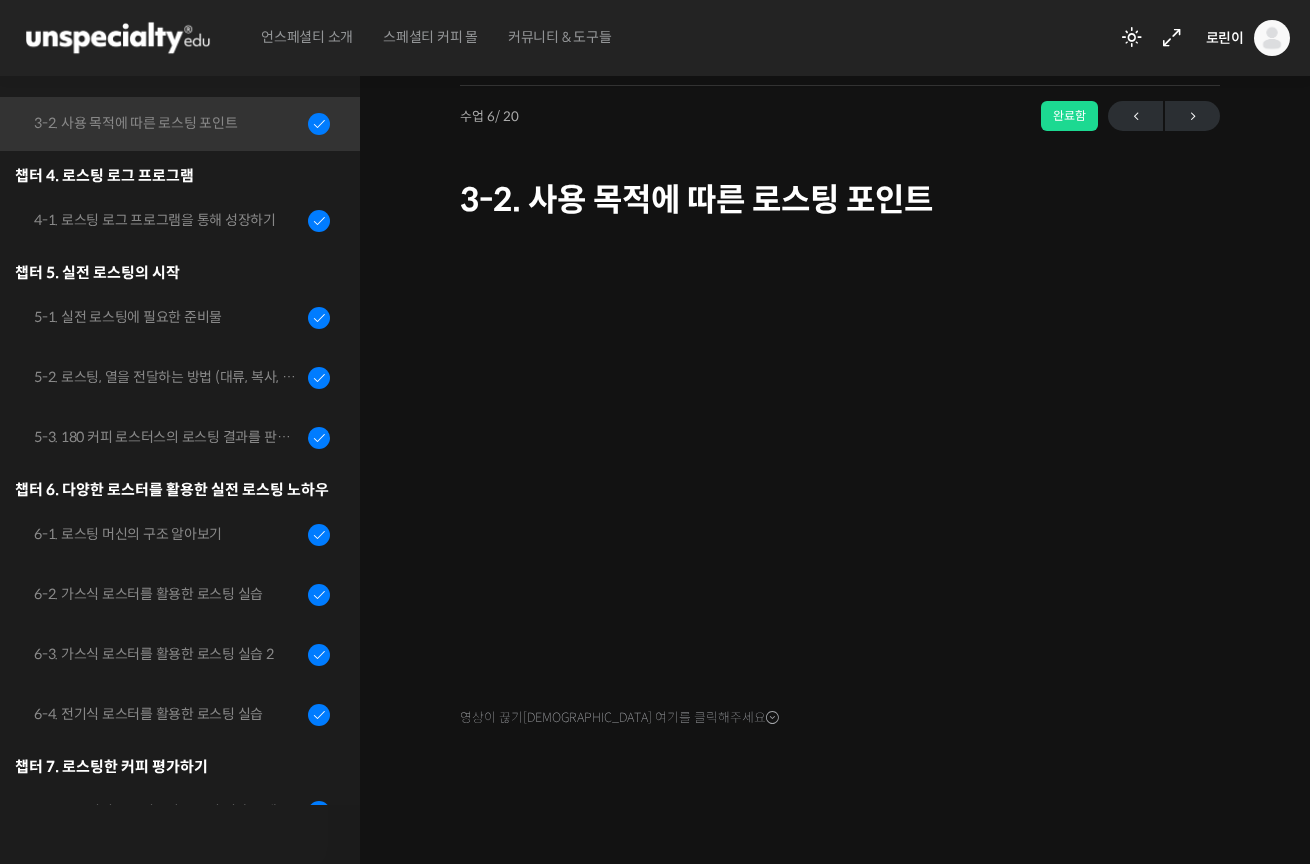 scroll, scrollTop: 606, scrollLeft: 0, axis: vertical 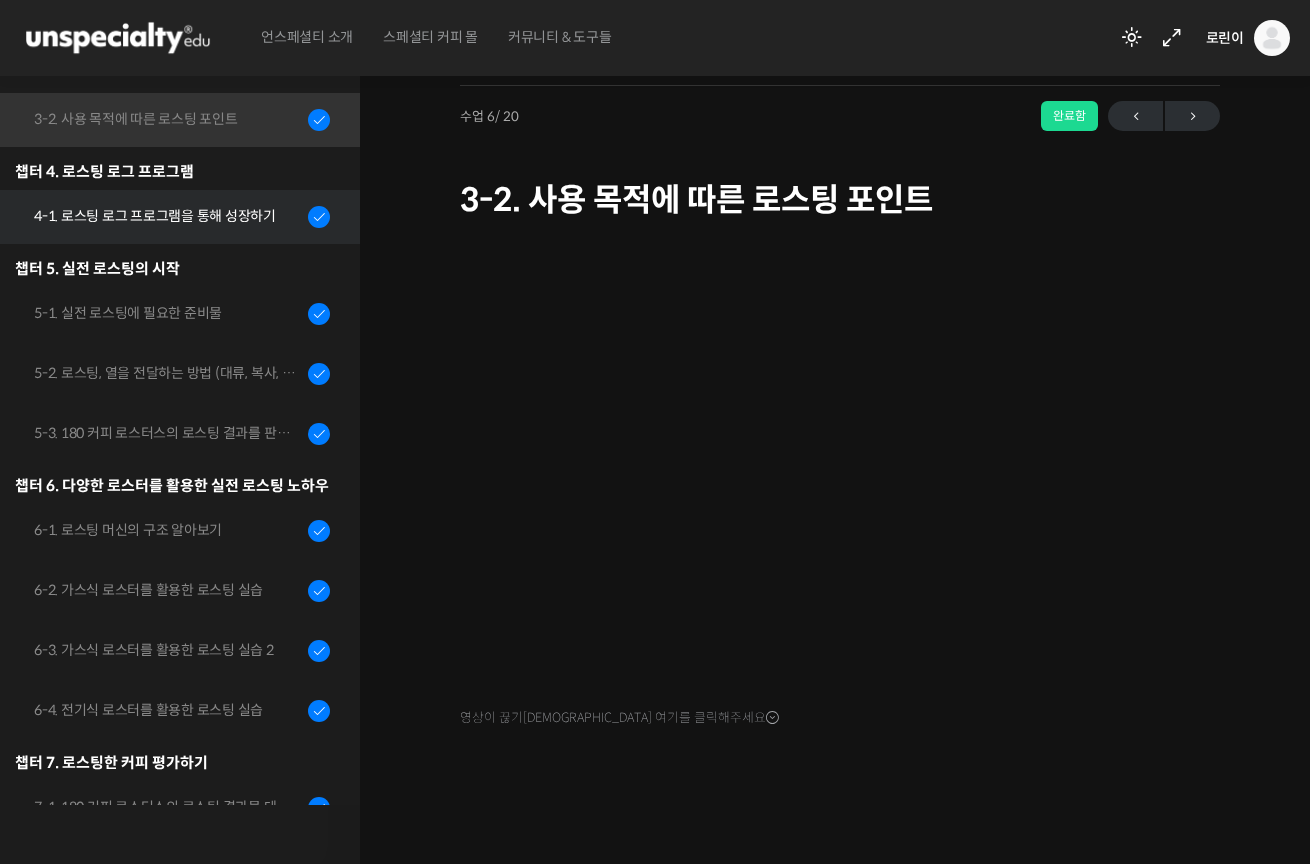 click on "4-1. 로스팅 로그 프로그램을 통해 성장하기" at bounding box center [168, 216] 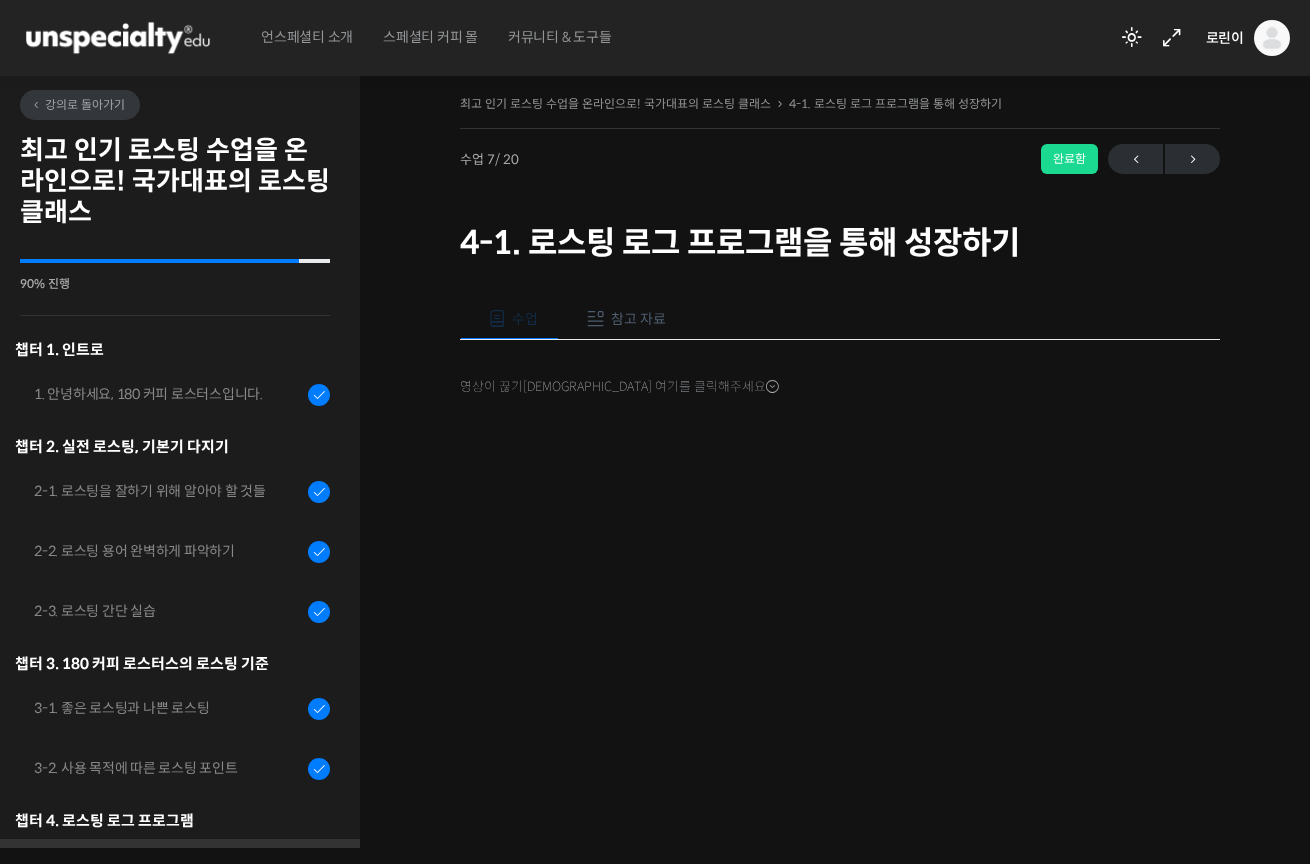 scroll, scrollTop: 0, scrollLeft: 0, axis: both 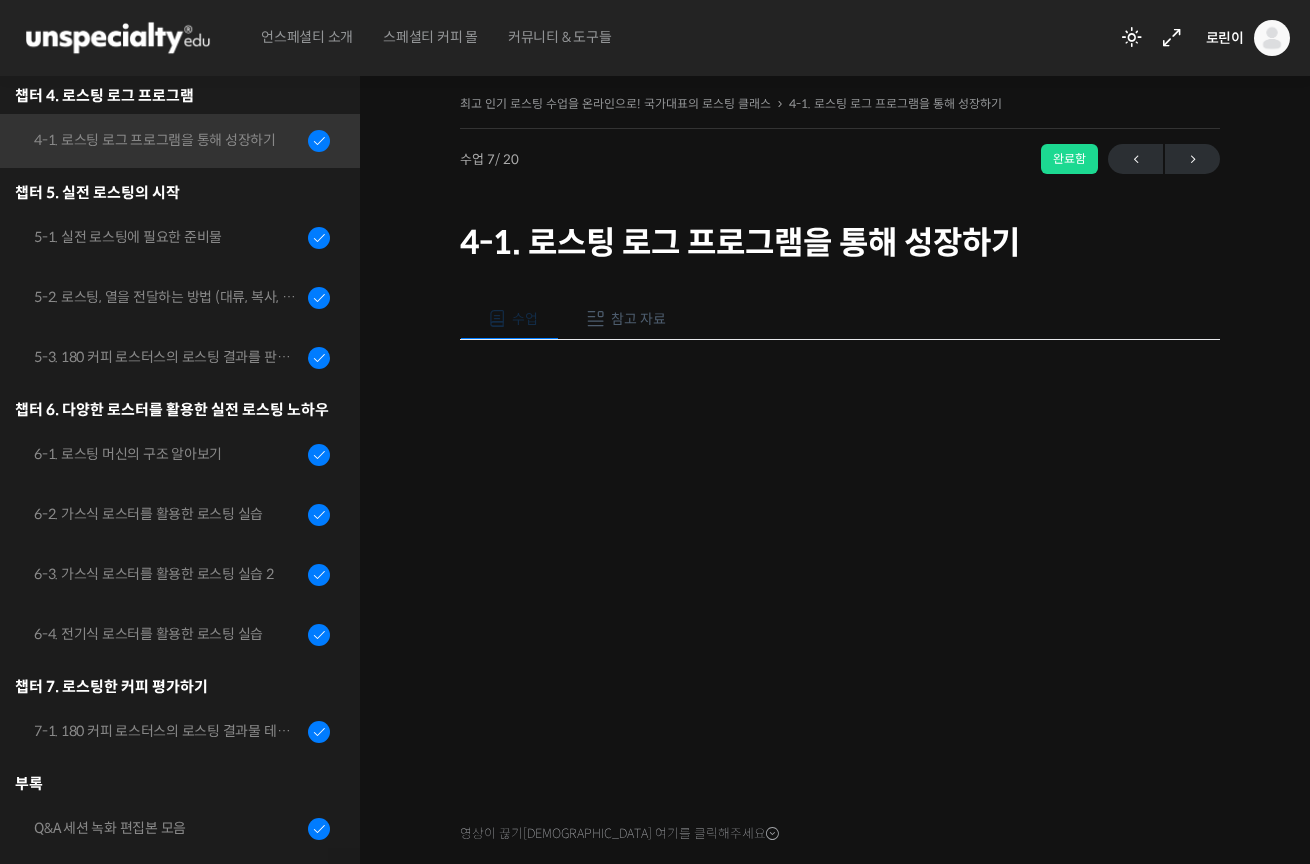click on "참고 자료" at bounding box center (623, 319) 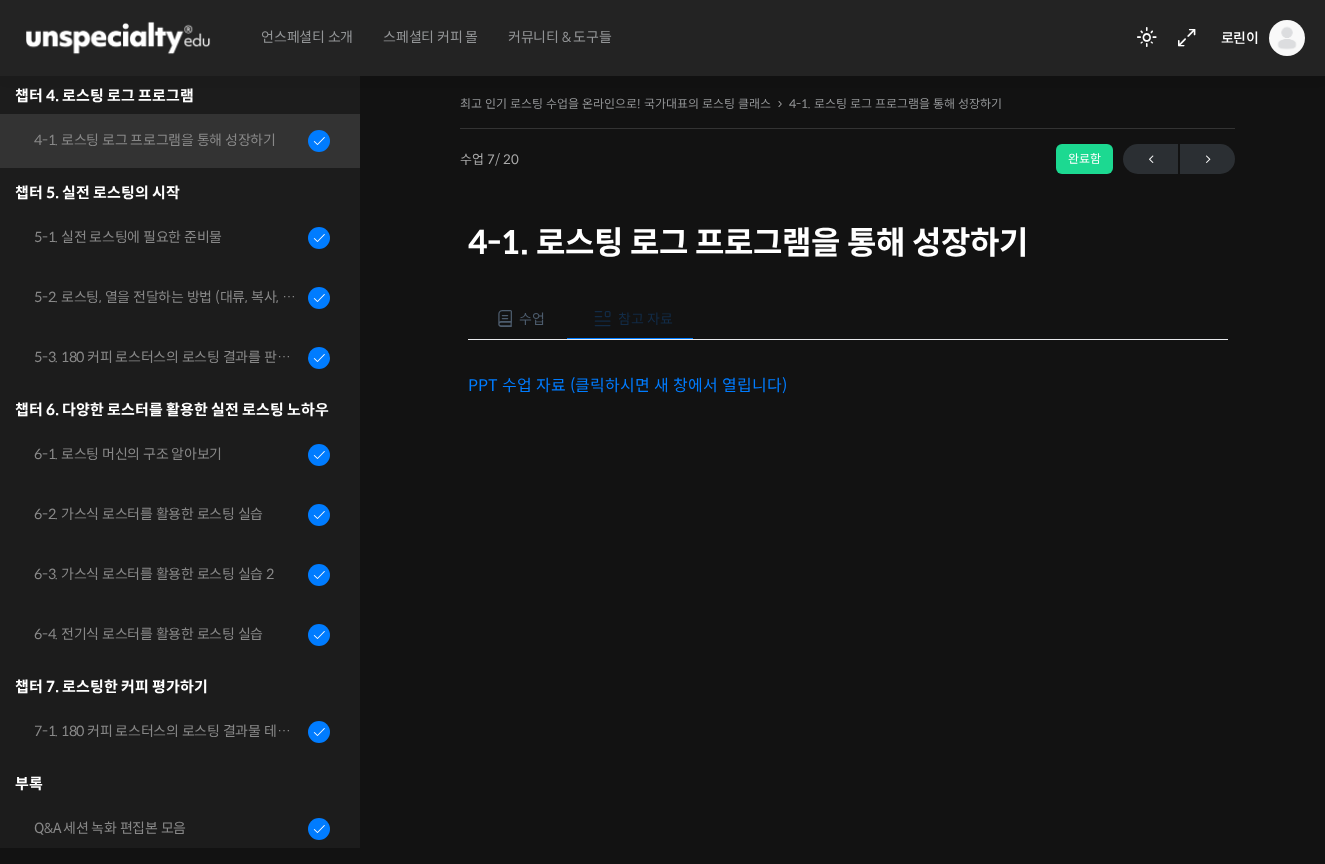 click on "PPT 수업 자료 (클릭하시면 새 창에서 열립니다)" at bounding box center [627, 385] 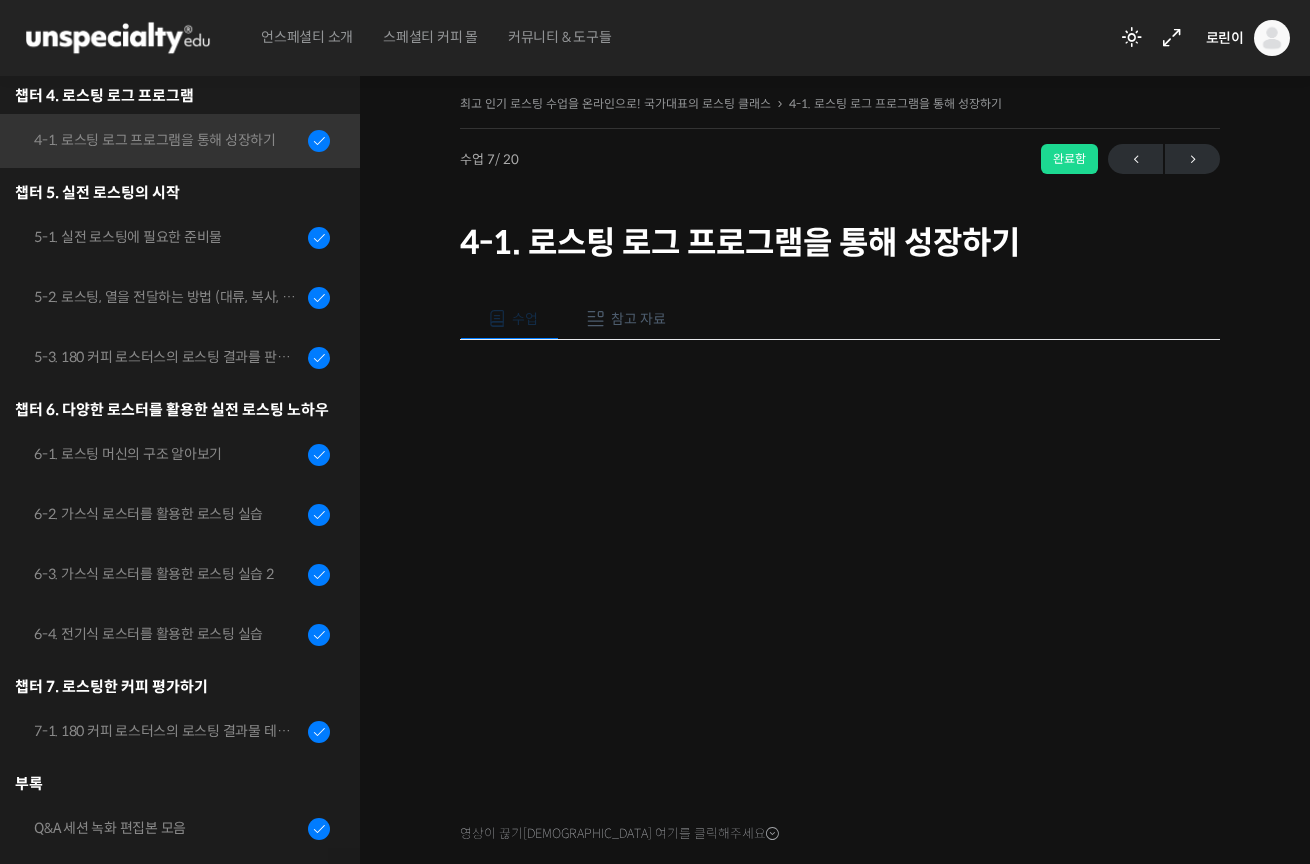click on "최고 인기 로스팅 수업을 온라인으로! 국가대표의 로스팅 클래스
4-1. 로스팅 로그 프로그램을 통해 성장하기
완료함
수업 7  / 20
완료함
←  이전 										 다음 →
4-1. 로스팅 로그 프로그램을 통해 성장하기
수업
참고 자료
영상이 끊기신다면 여기를 클릭해주세요
PPT 수업 자료 (클릭하시면 새 창에서 열립니다)" at bounding box center [840, 520] 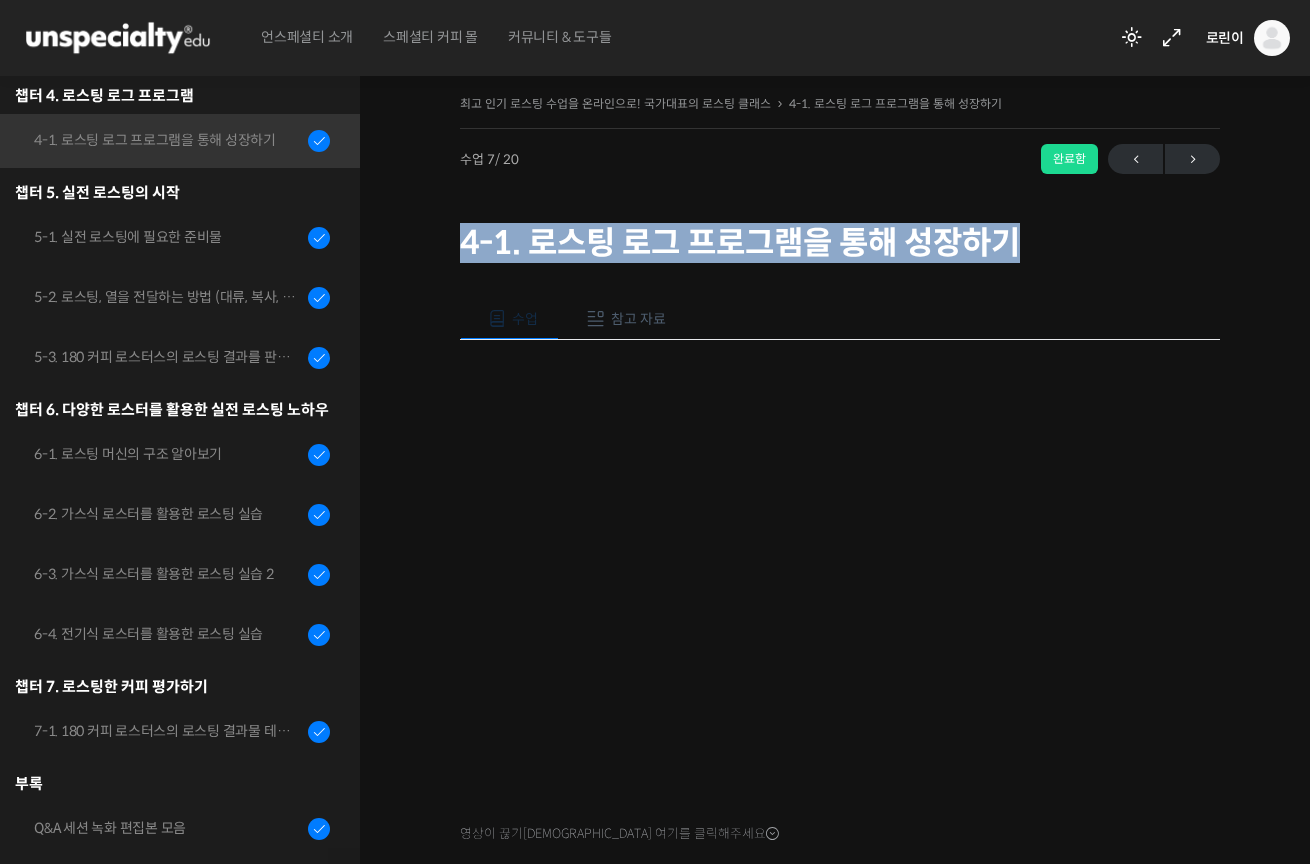 drag, startPoint x: 463, startPoint y: 240, endPoint x: 1102, endPoint y: 250, distance: 639.07825 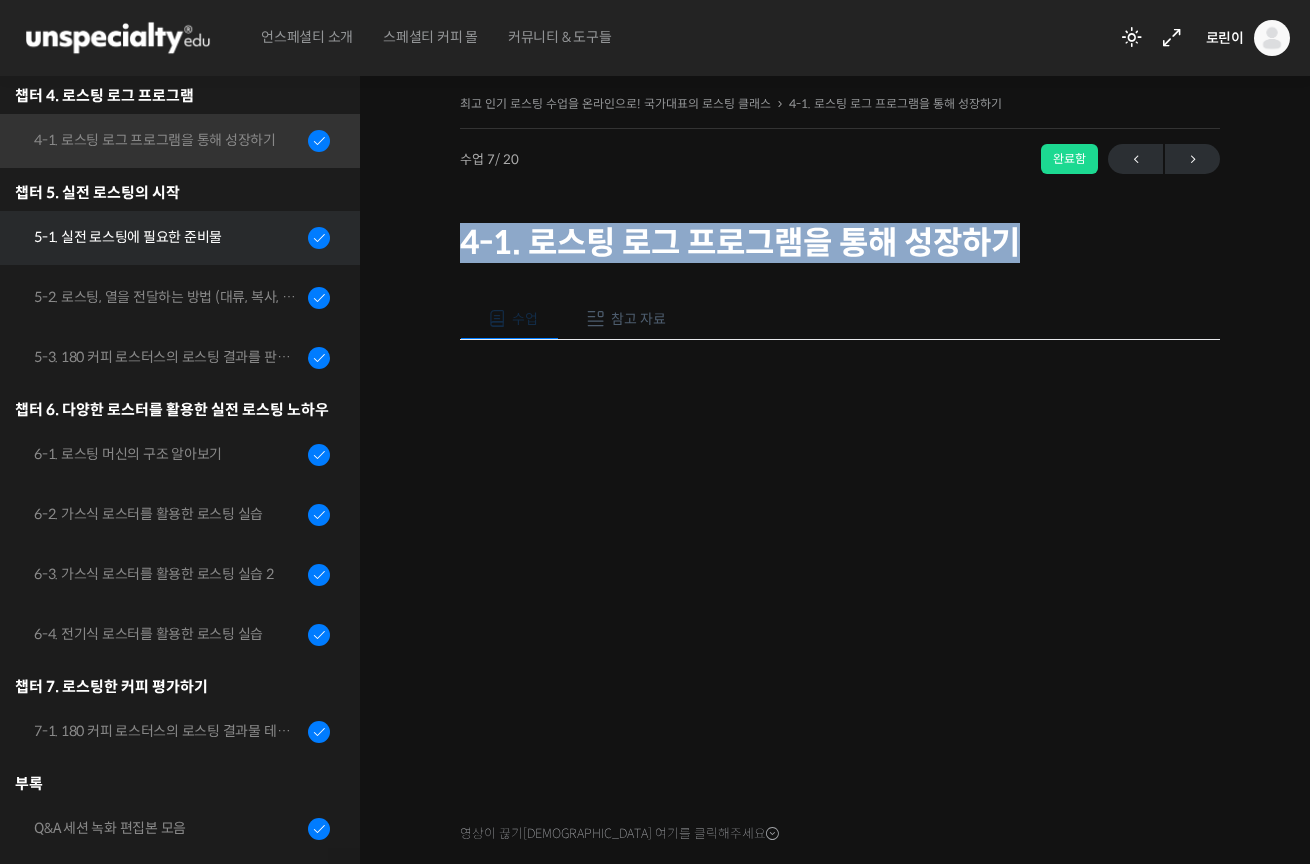 click on "5-1. 실전 로스팅에 필요한 준비물" at bounding box center (168, 237) 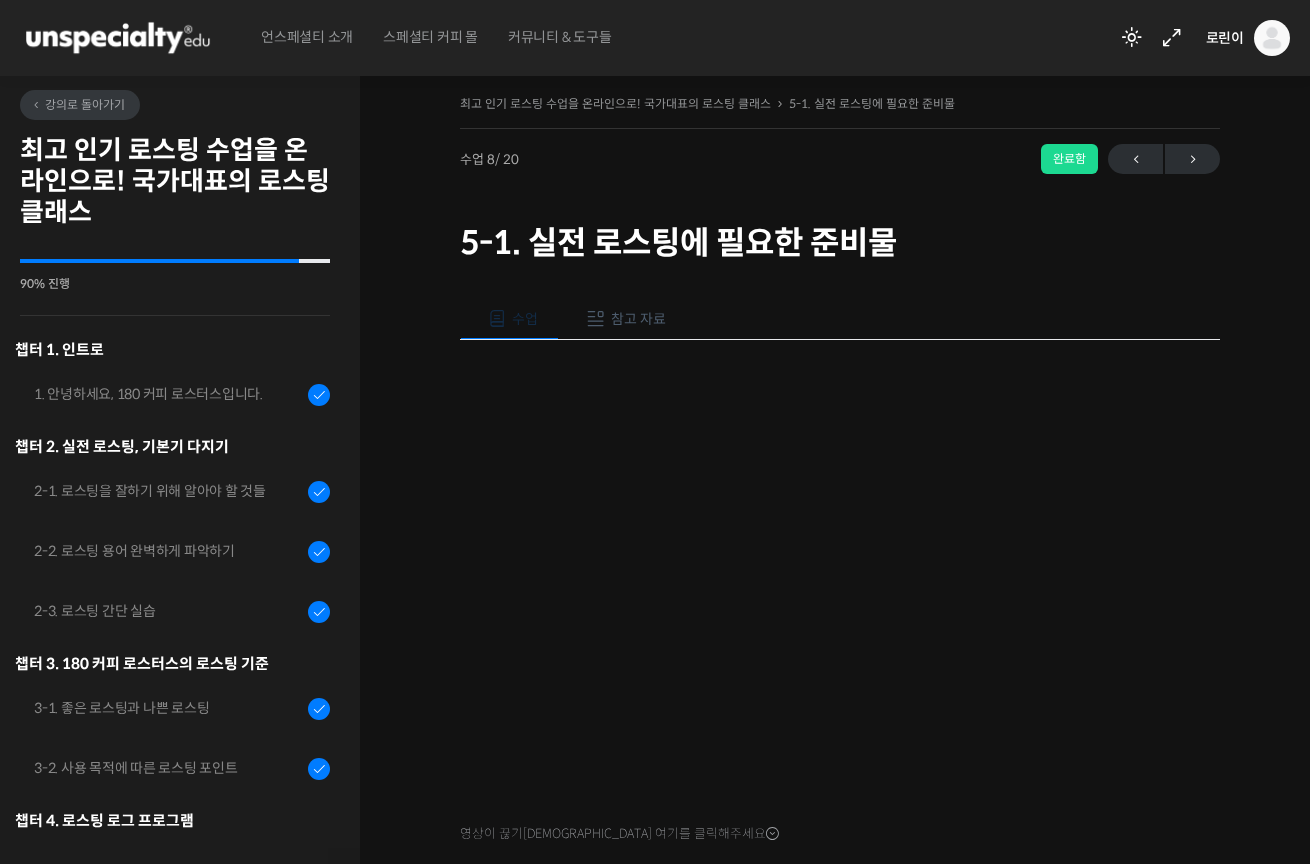 scroll, scrollTop: 0, scrollLeft: 0, axis: both 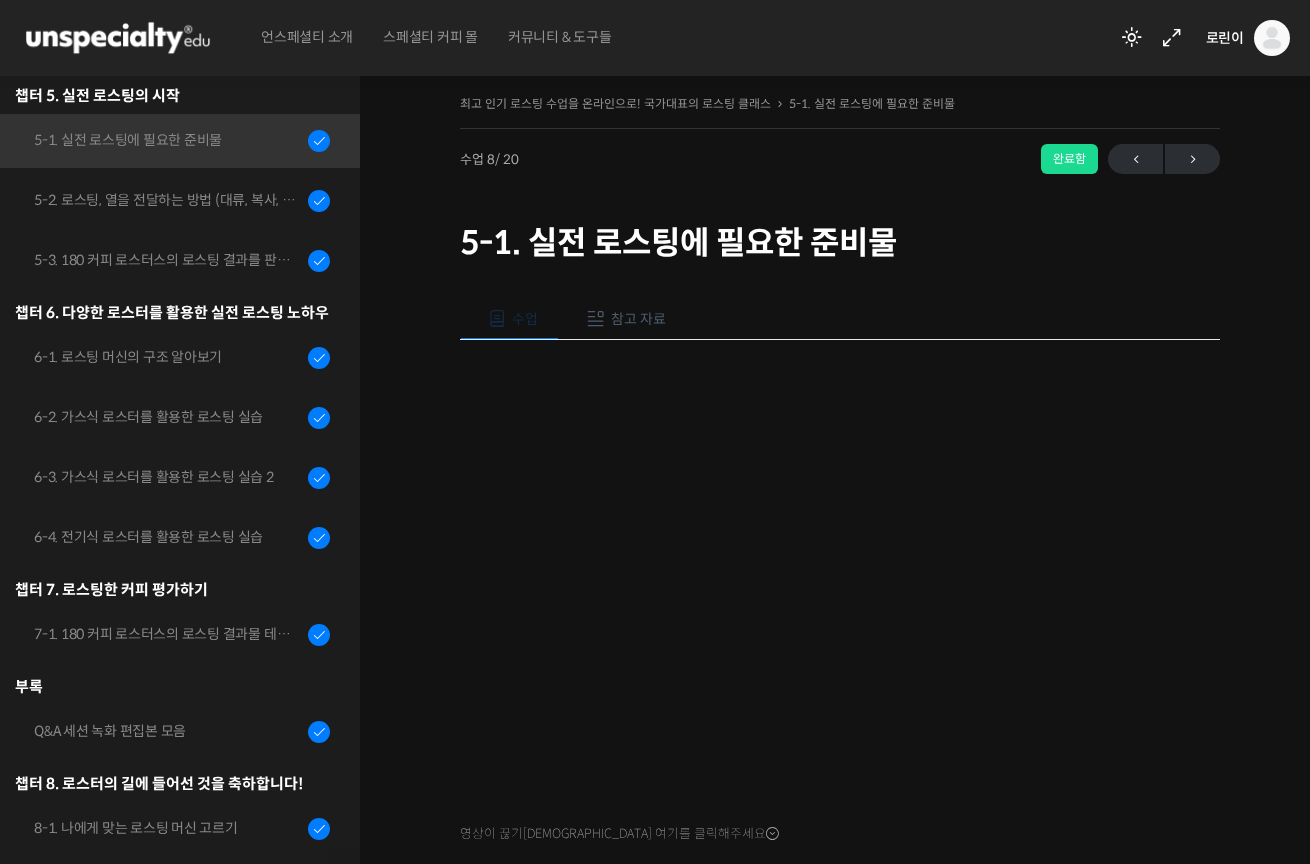 click on "참고 자료" at bounding box center [623, 319] 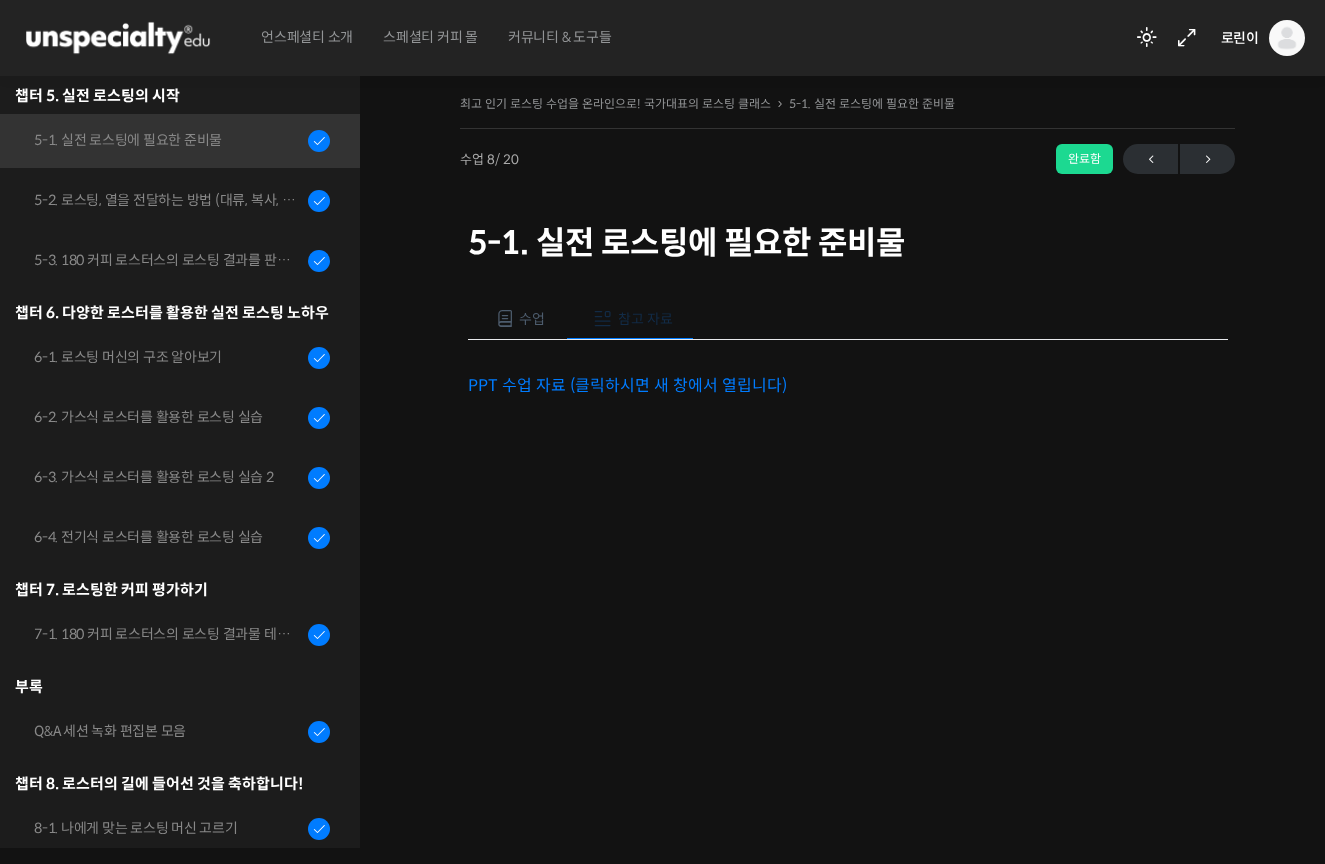 click on "PPT 수업 자료 (클릭하시면 새 창에서 열립니다)" at bounding box center (848, 385) 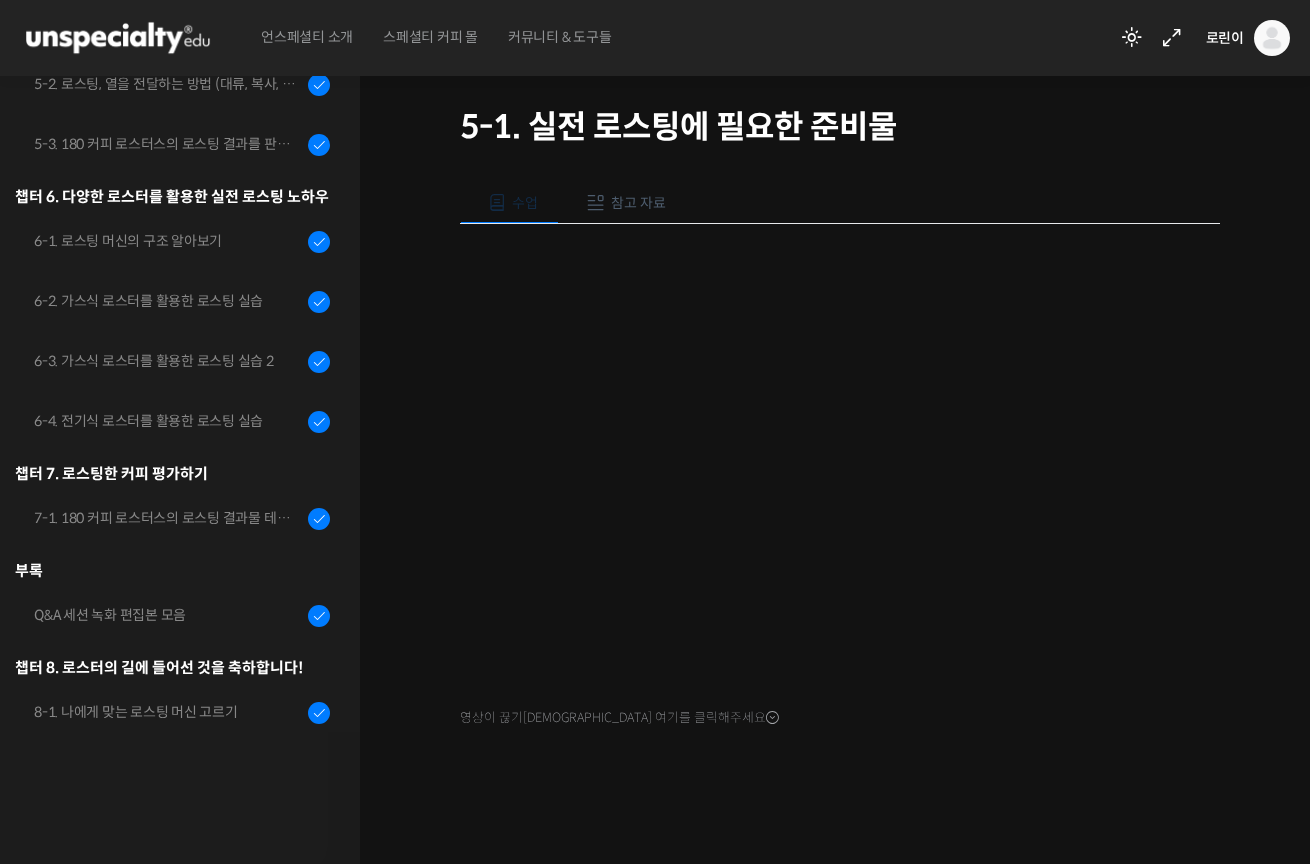 scroll, scrollTop: 116, scrollLeft: 0, axis: vertical 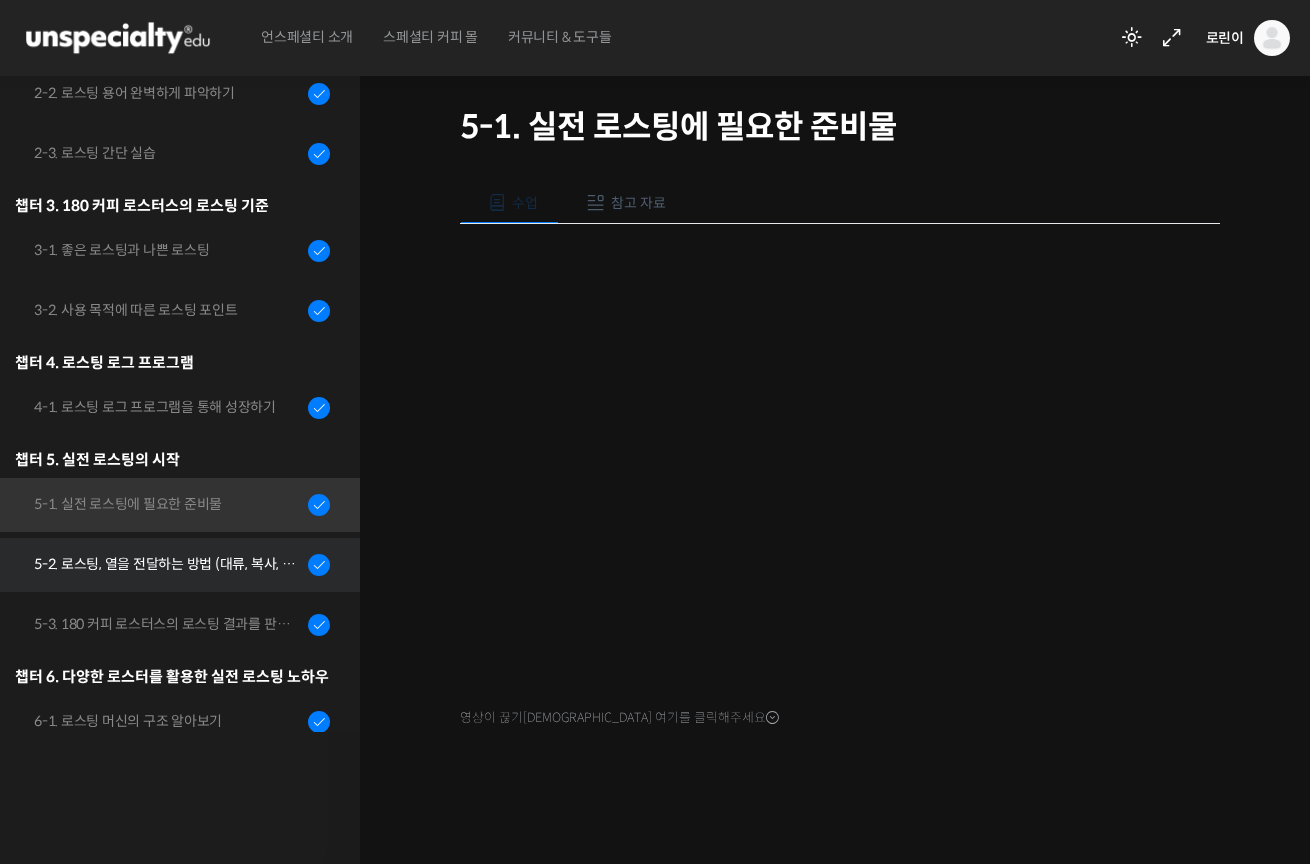click on "5-2. 로스팅, 열을 전달하는 방법 (대류, 복사, 전도)" at bounding box center (175, 565) 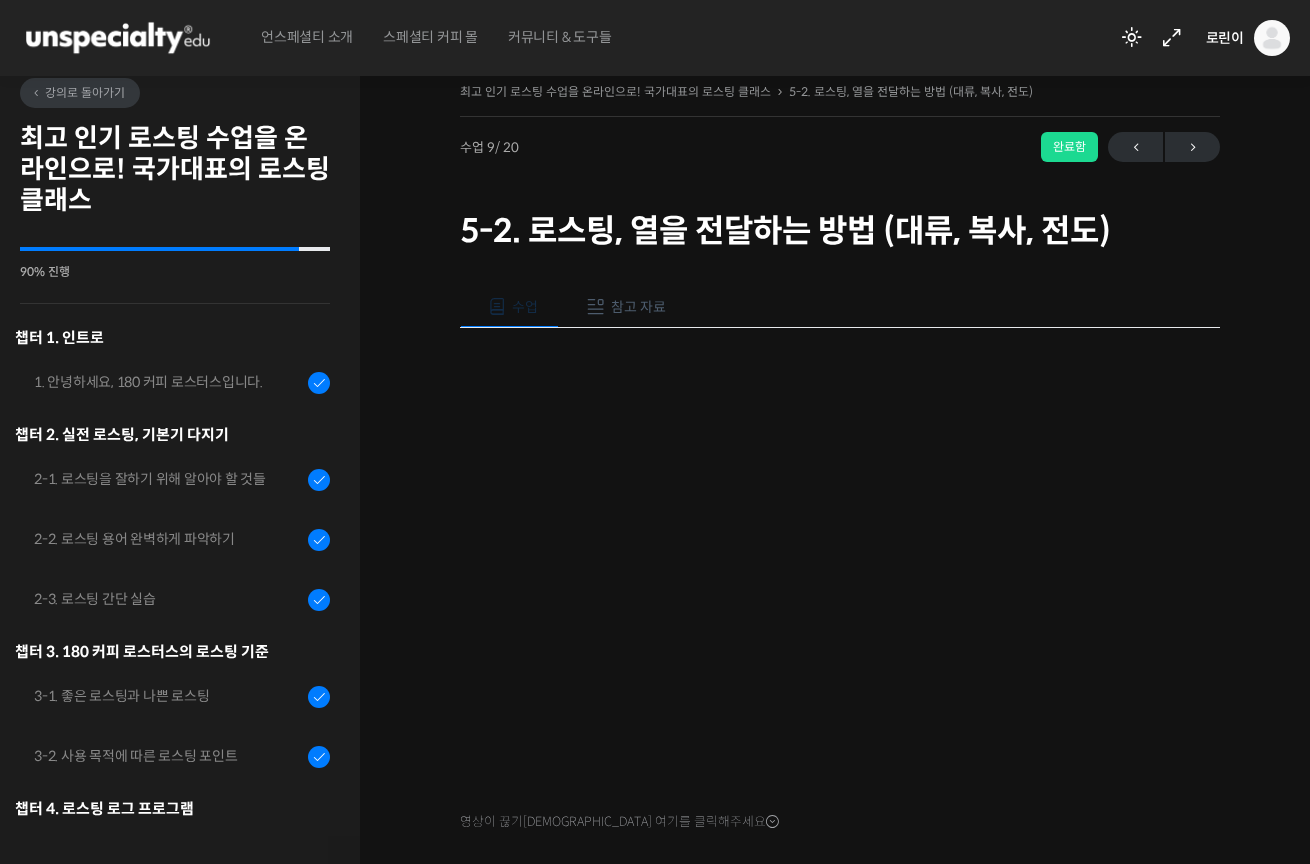 scroll, scrollTop: 0, scrollLeft: 0, axis: both 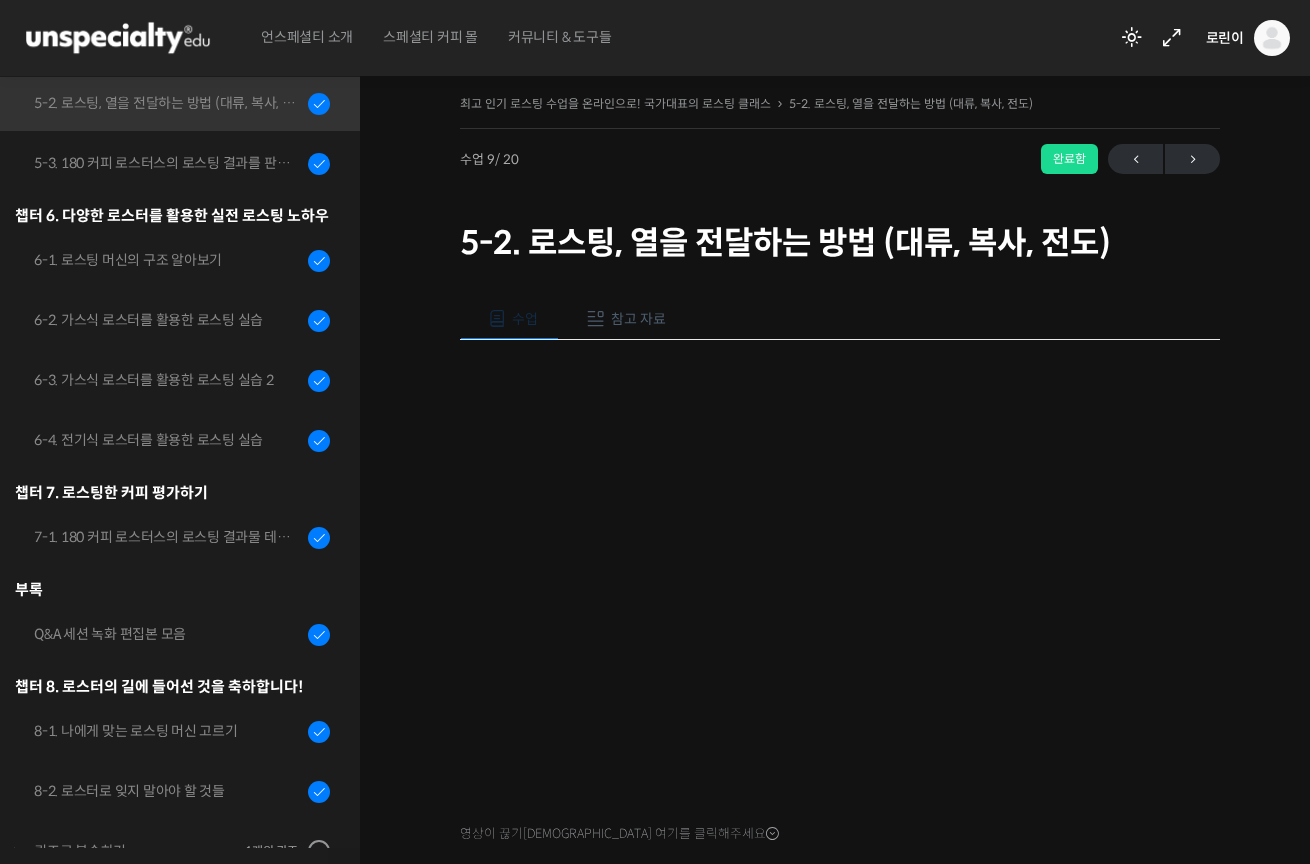 click on "영상이 끊기[DEMOGRAPHIC_DATA] 여기를 클릭해주세요" at bounding box center (840, 594) 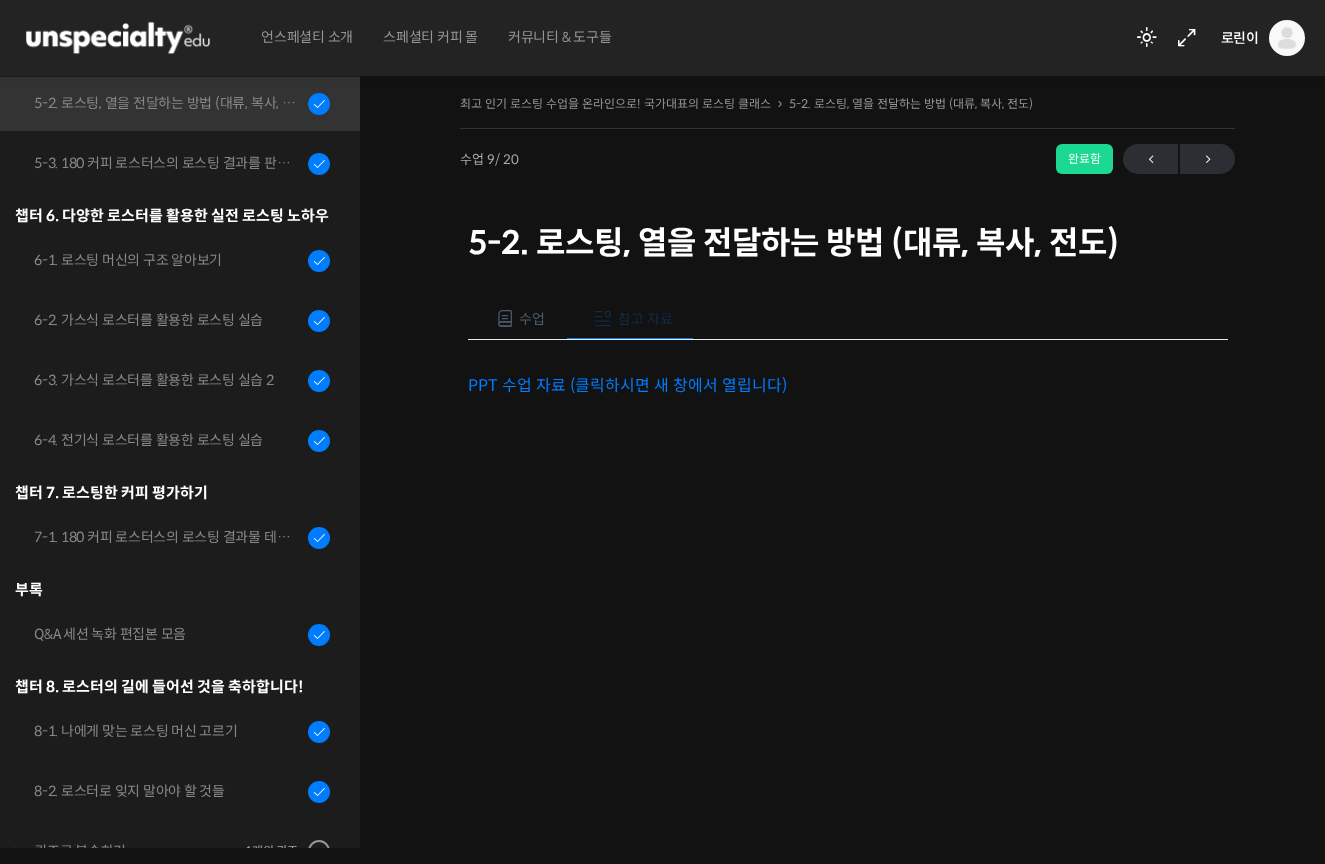 click on "PPT 수업 자료 (클릭하시면 새 창에서 열립니다)" at bounding box center (627, 385) 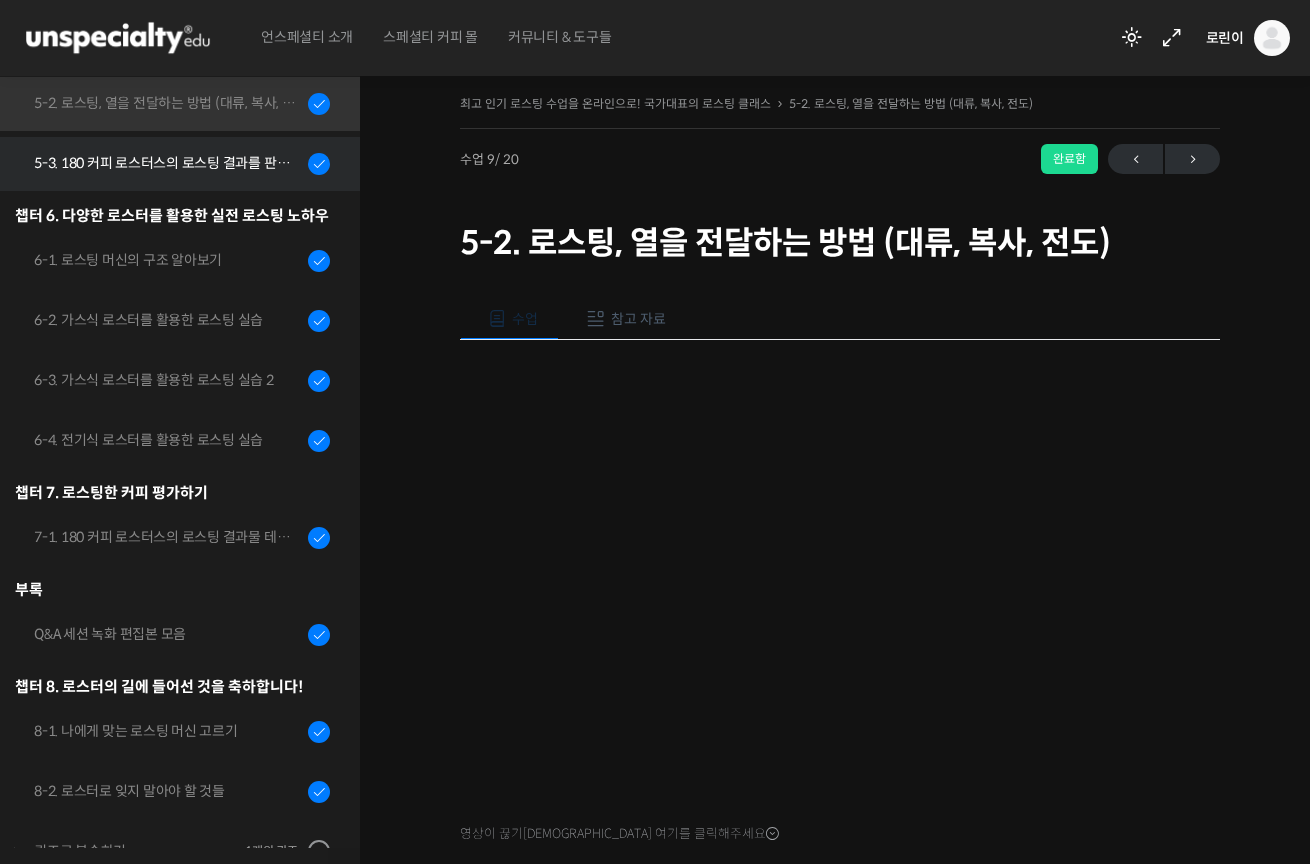 click on "5-3. 180 커피 로스터스의 로스팅 결과를 판단하는 노하우" at bounding box center (168, 163) 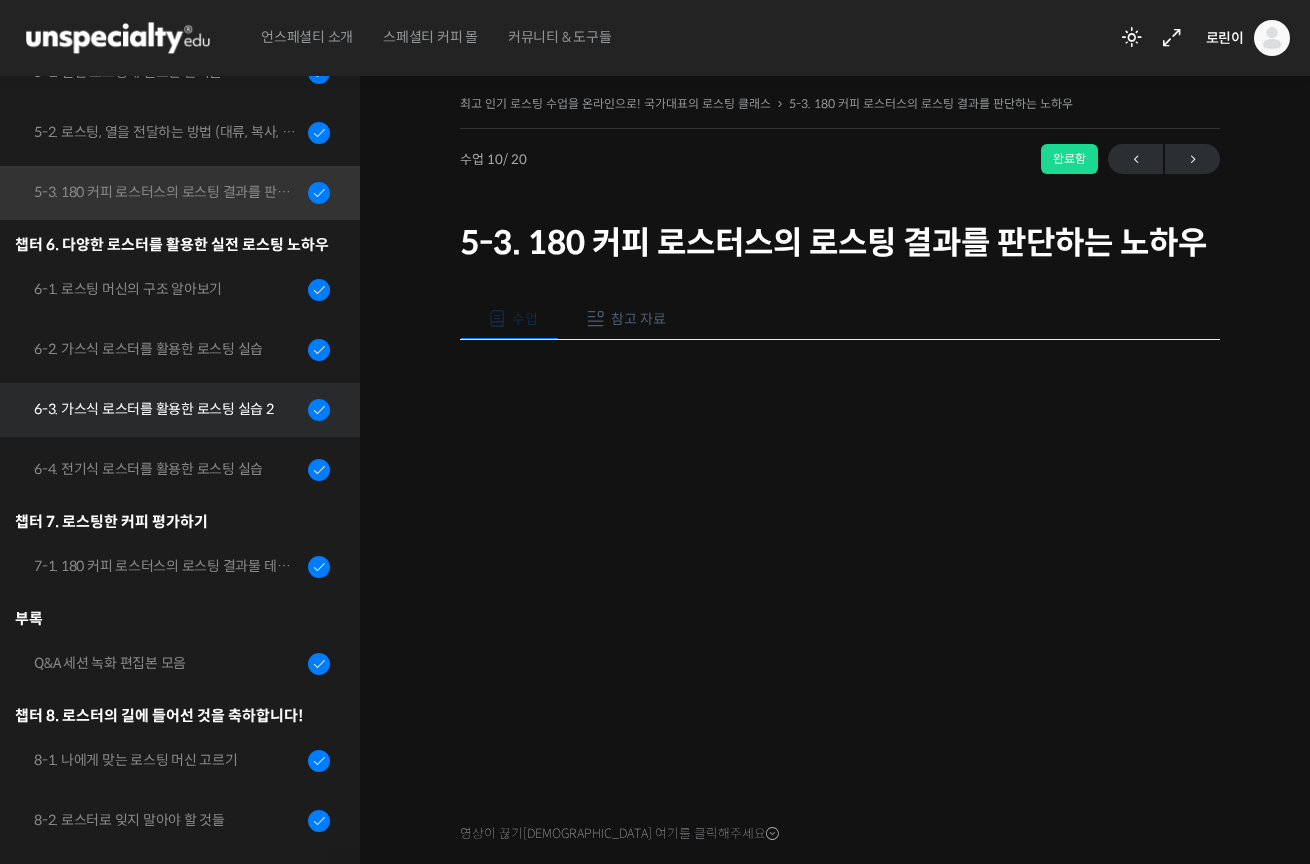 scroll, scrollTop: 0, scrollLeft: 0, axis: both 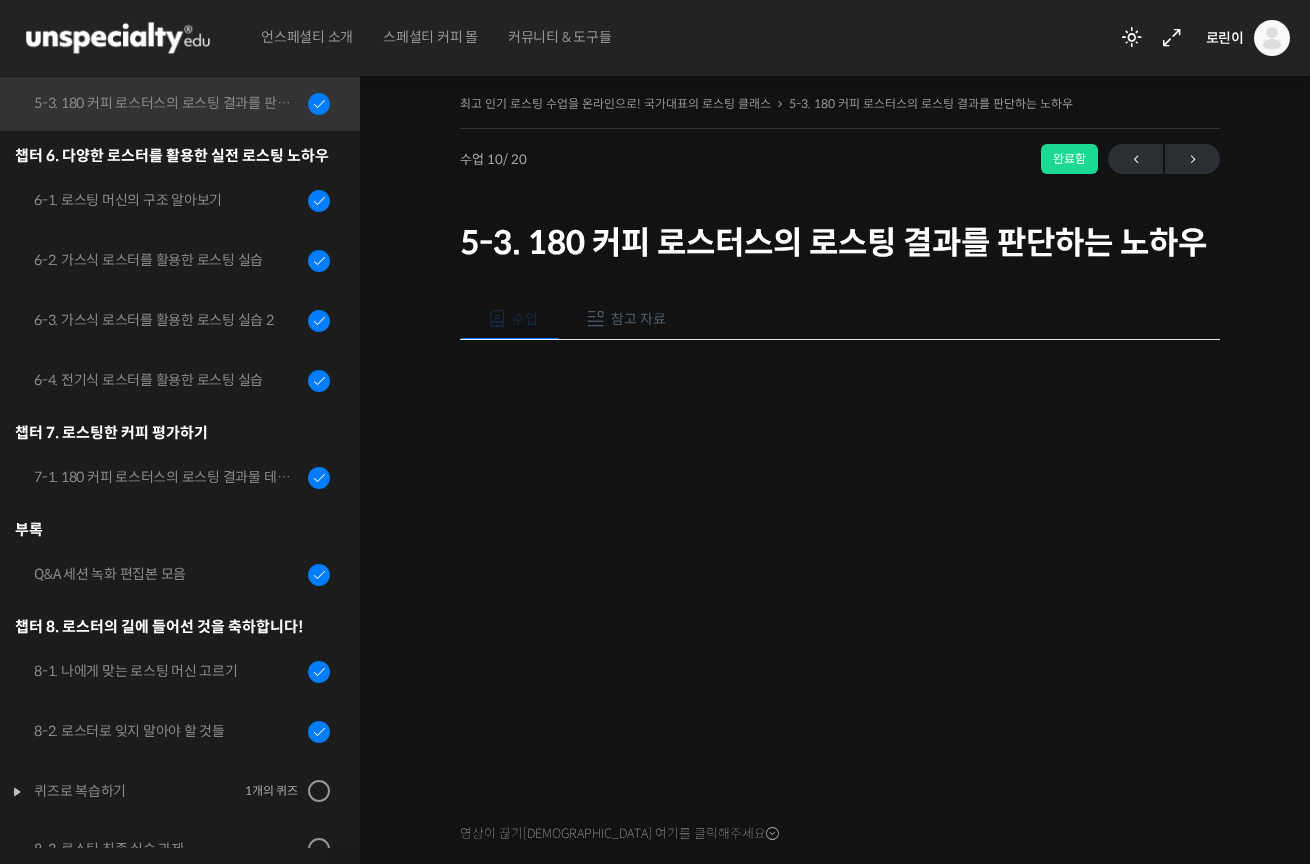 click on "최고 인기 로스팅 수업을 온라인으로! 국가대표의 로스팅 클래스
5-3. 180 커피 로스터스의 로스팅 결과를 판단하는 노하우
완료함
수업 10  / 20
완료함
←  이전 										 다음 →
5-3. 180 커피 로스터스의 로스팅 결과를 판단하는 노하우
수업
참고 자료
영상이 끊기[DEMOGRAPHIC_DATA]를 클릭해주세요" at bounding box center (840, 520) 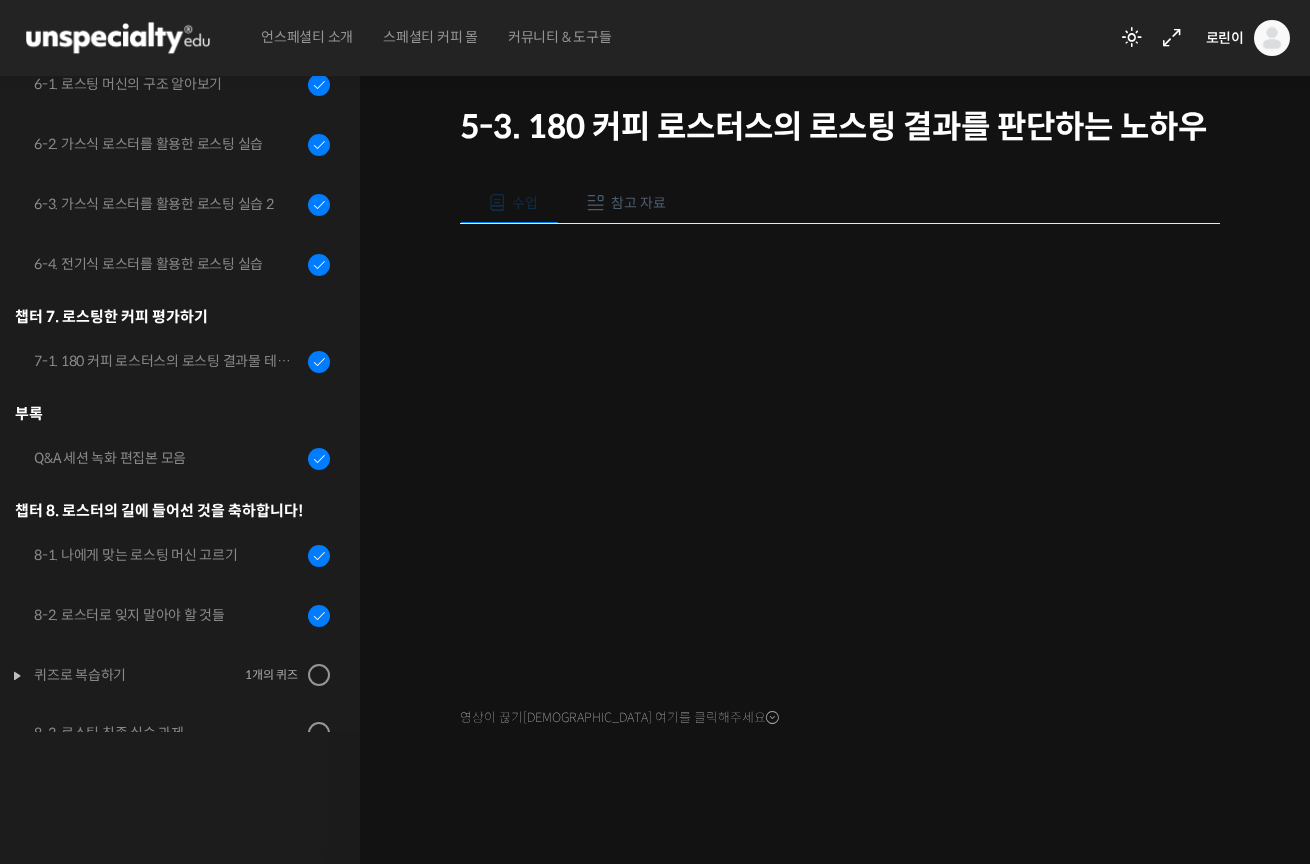 click on "최고 인기 로스팅 수업을 온라인으로! 국가대표의 로스팅 클래스
5-3. 180 커피 로스터스의 로스팅 결과를 판단하는 노하우
완료함
수업 10  / 20
완료함
←  이전 										 다음 →
5-3. 180 커피 로스터스의 로스팅 결과를 판단하는 노하우" at bounding box center [840, 63] 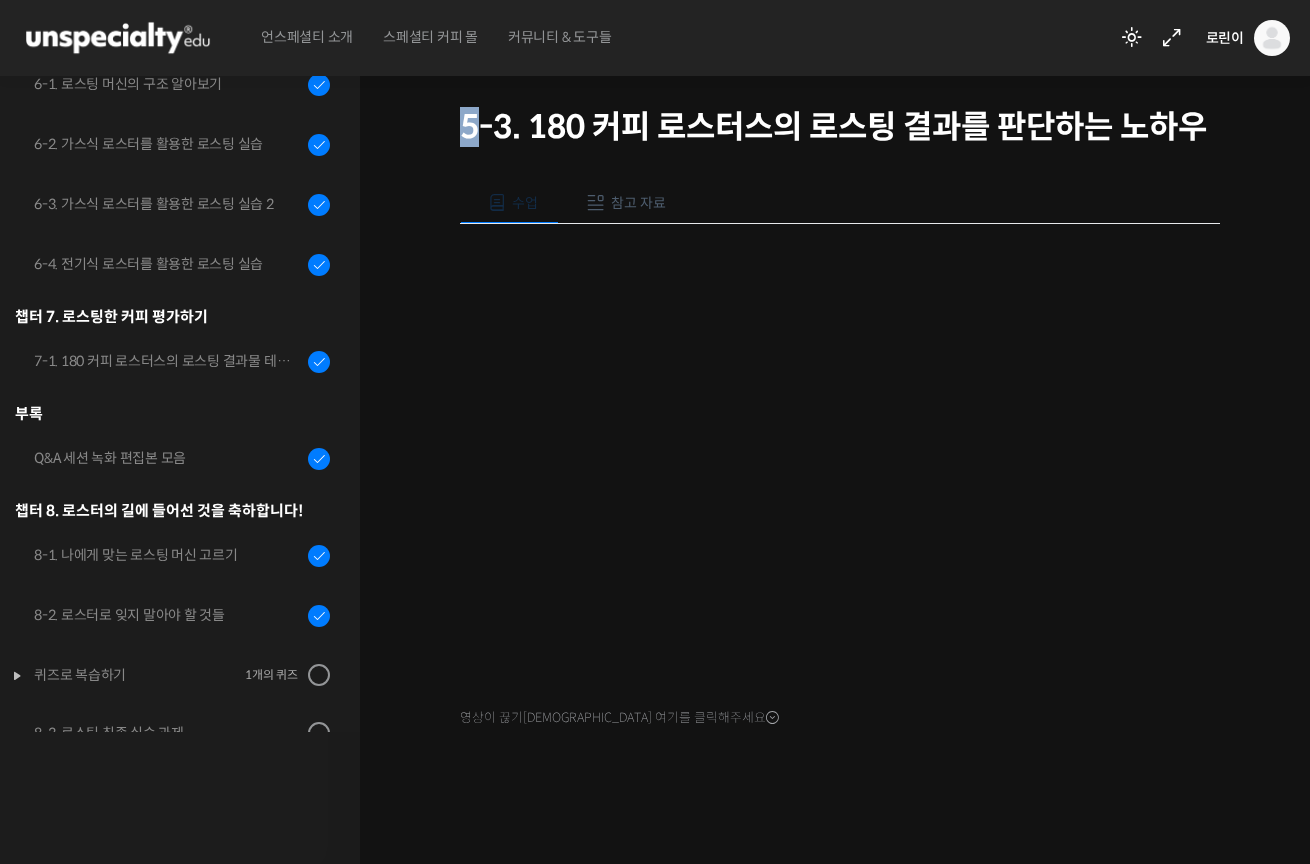click on "최고 인기 로스팅 수업을 온라인으로! 국가대표의 로스팅 클래스
5-3. 180 커피 로스터스의 로스팅 결과를 판단하는 노하우
완료함
수업 10  / 20
완료함
←  이전 										 다음 →
5-3. 180 커피 로스터스의 로스팅 결과를 판단하는 노하우" at bounding box center (840, 63) 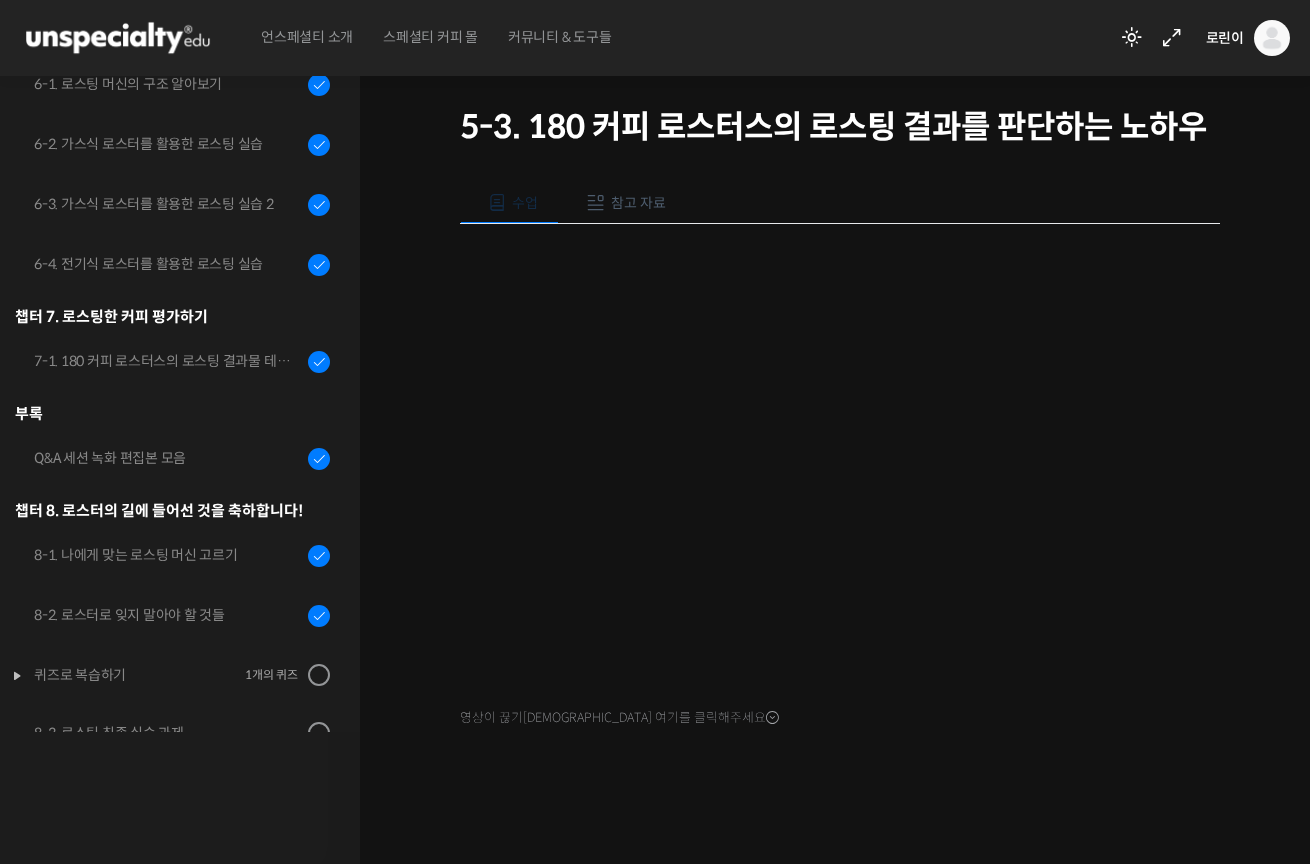 click on "5-3. 180 커피 로스터스의 로스팅 결과를 판단하는 노하우" at bounding box center (840, 127) 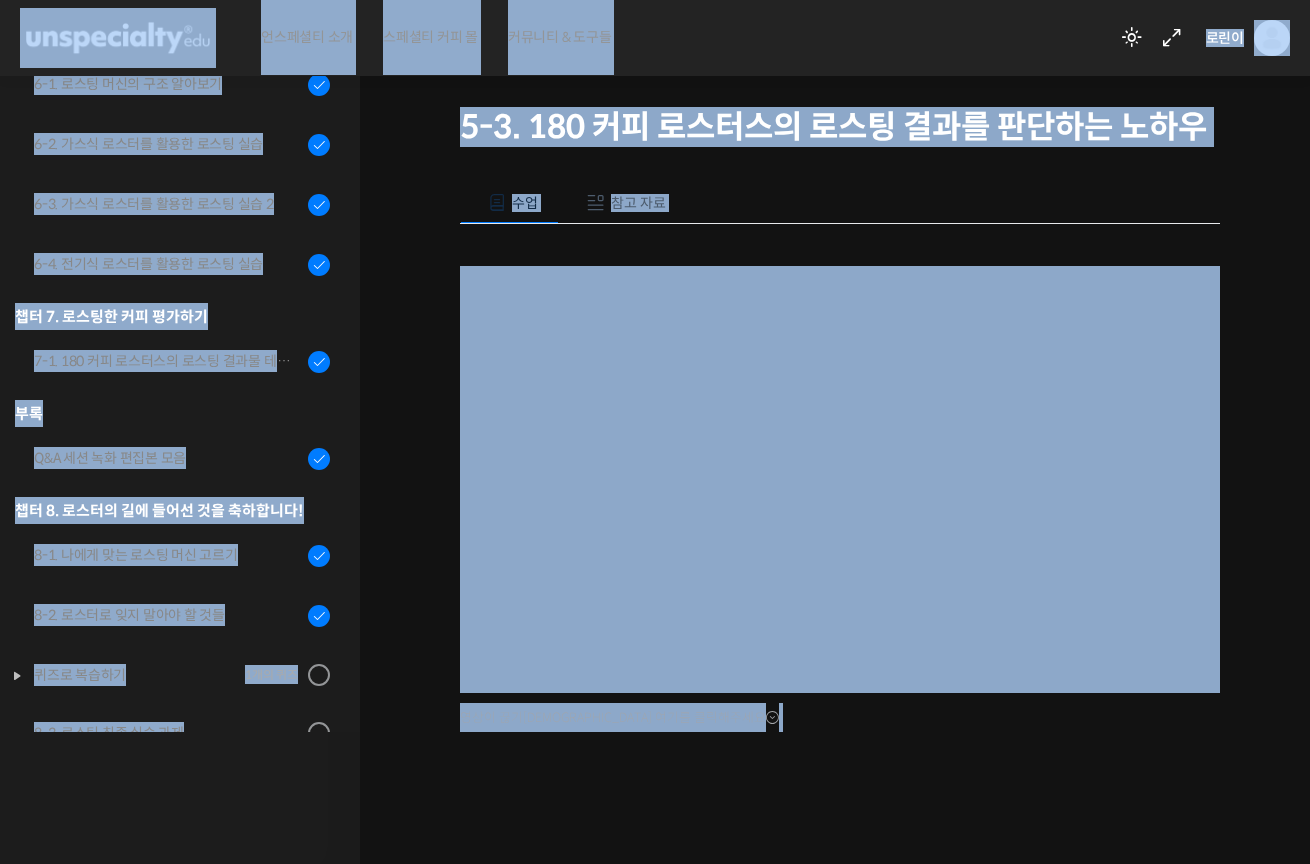 click on "5-3. 180 커피 로스터스의 로스팅 결과를 판단하는 노하우" at bounding box center [840, 127] 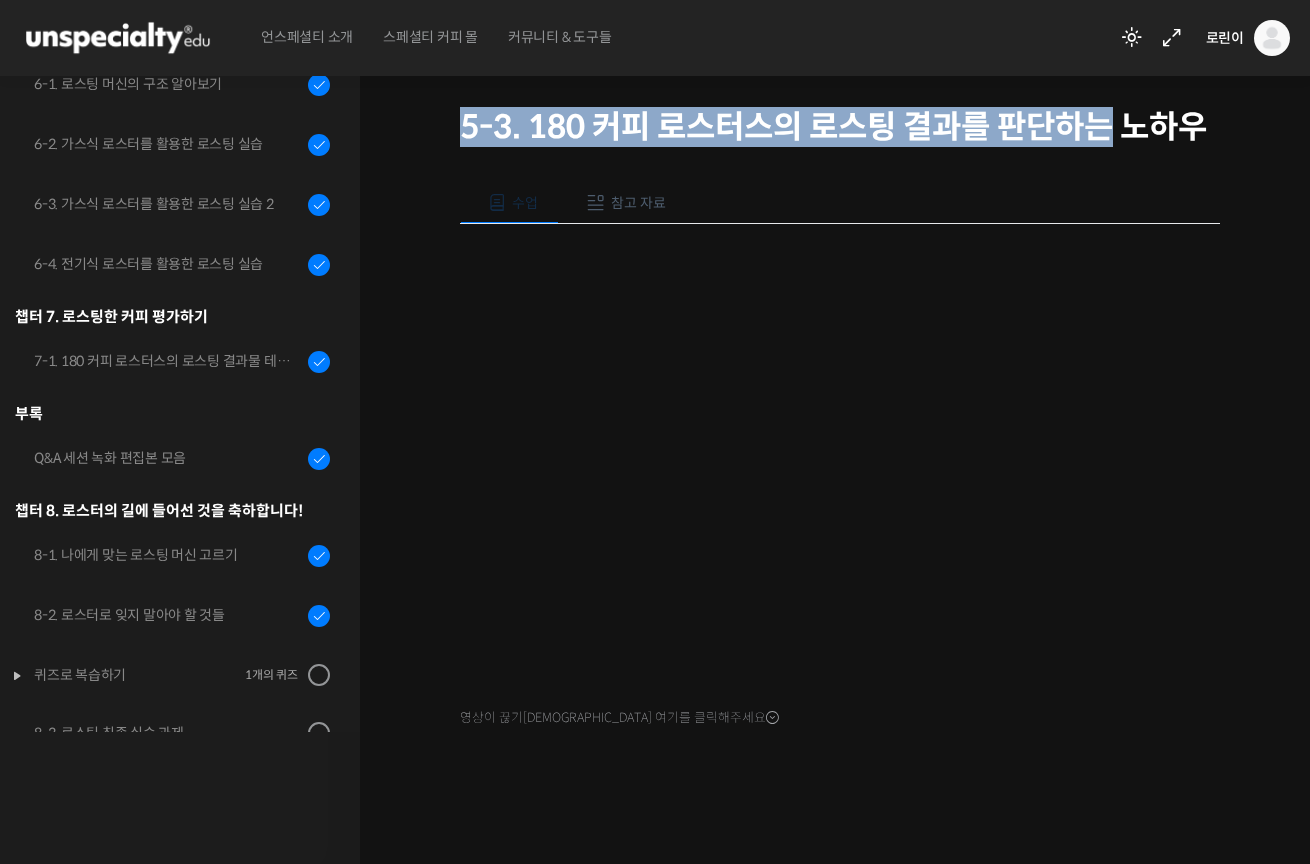 drag, startPoint x: 465, startPoint y: 112, endPoint x: 1095, endPoint y: 111, distance: 630.0008 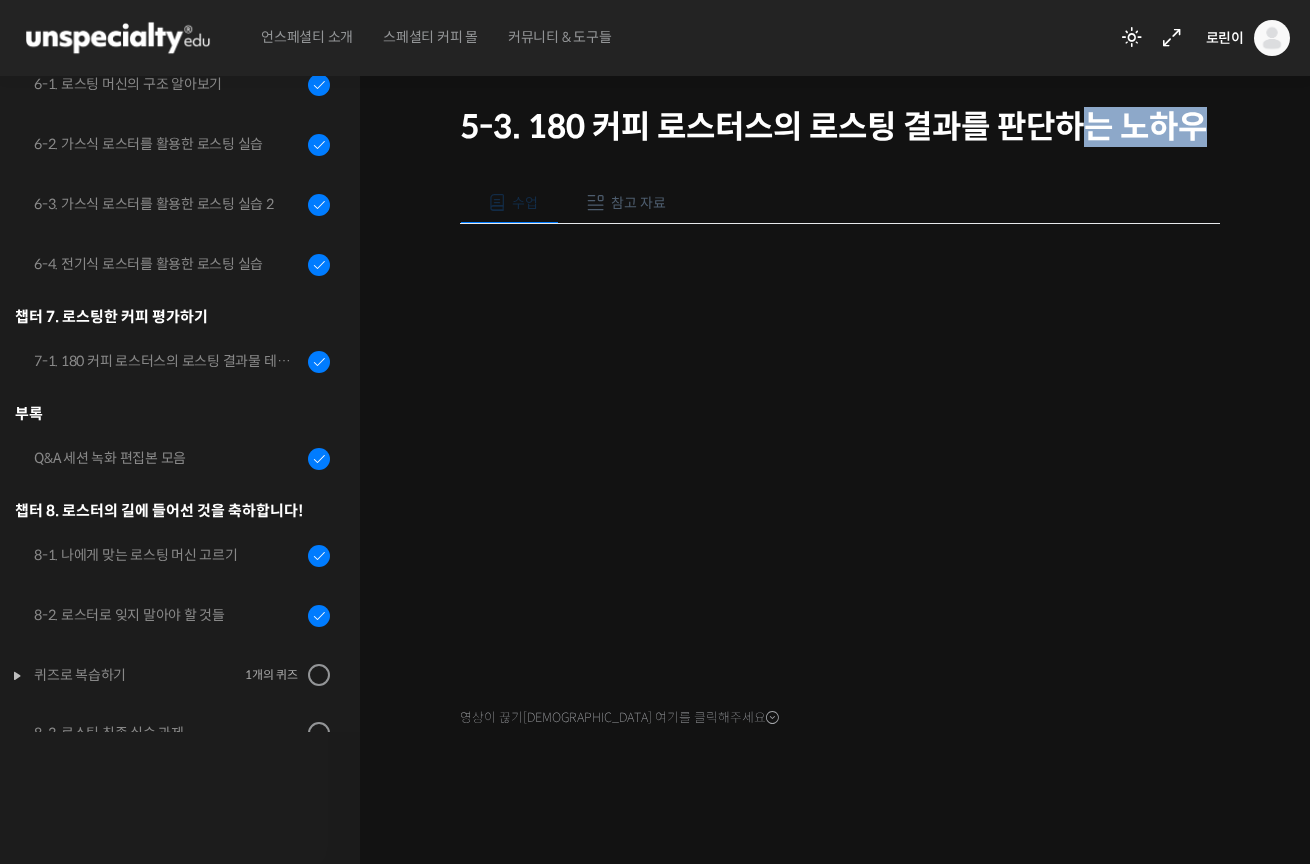 drag, startPoint x: 1095, startPoint y: 111, endPoint x: 1261, endPoint y: 139, distance: 168.34488 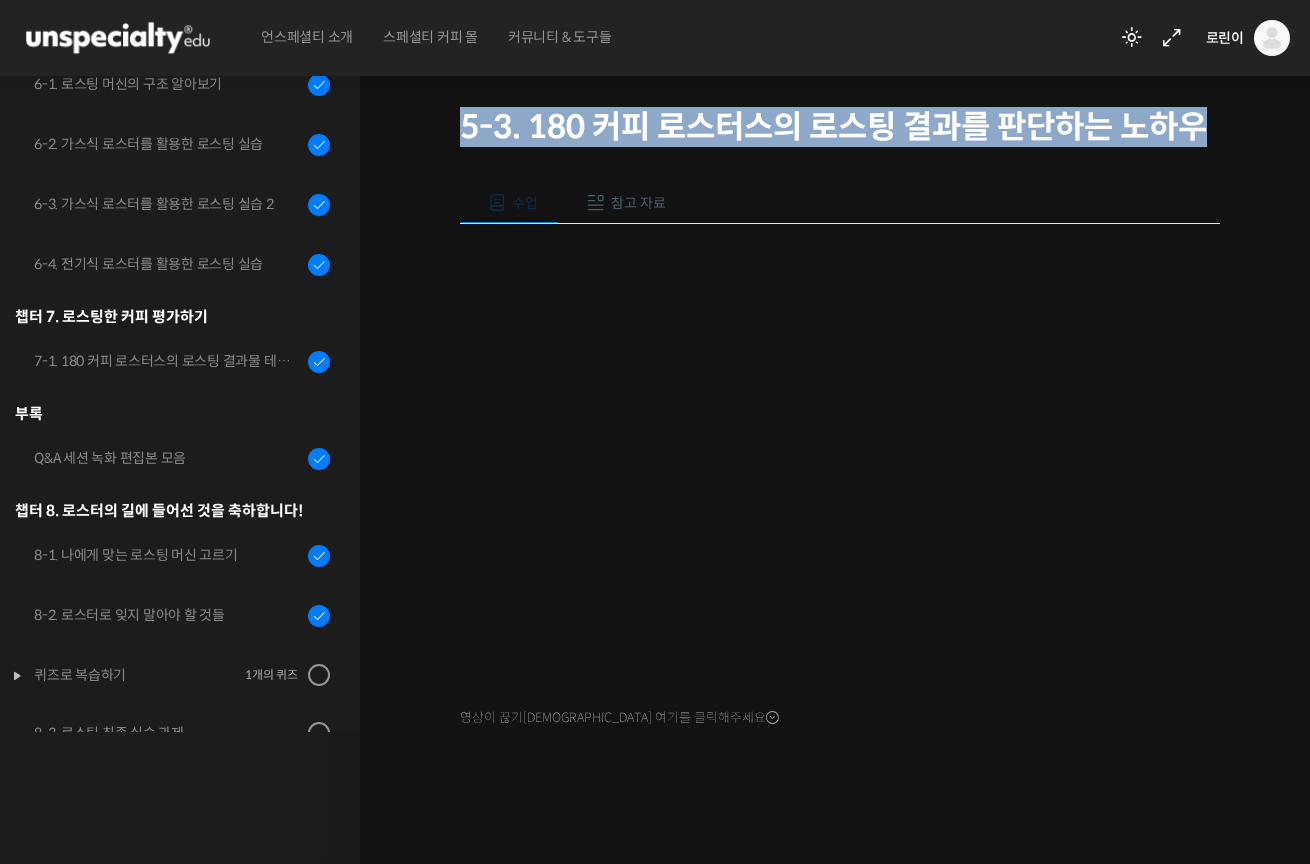 copy on "5-3. 180 커피 로스터스의 로스팅 결과를 판단하는 노하우" 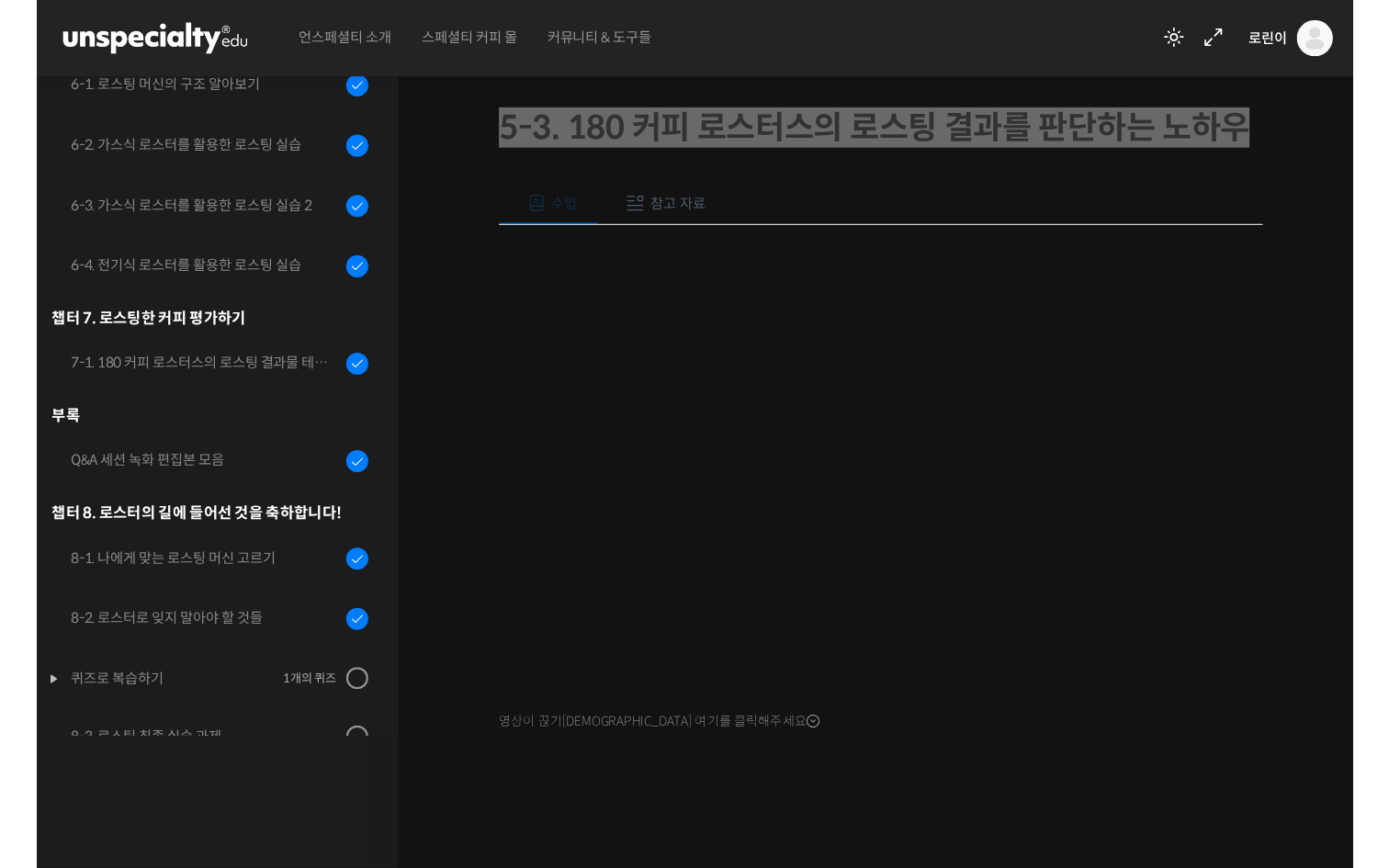 scroll, scrollTop: 28, scrollLeft: 0, axis: vertical 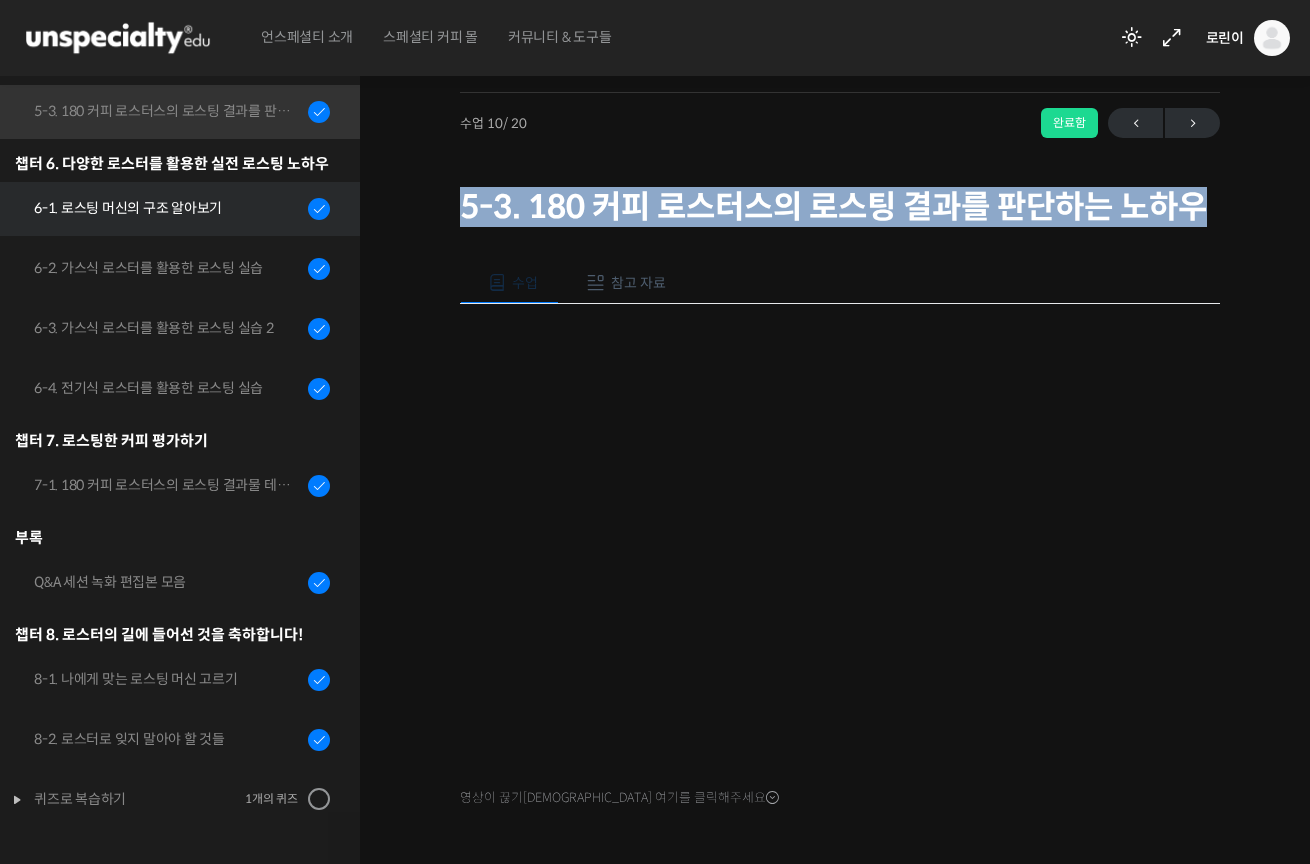 click on "6-1. 로스팅 머신의 구조 알아보기" at bounding box center (168, 208) 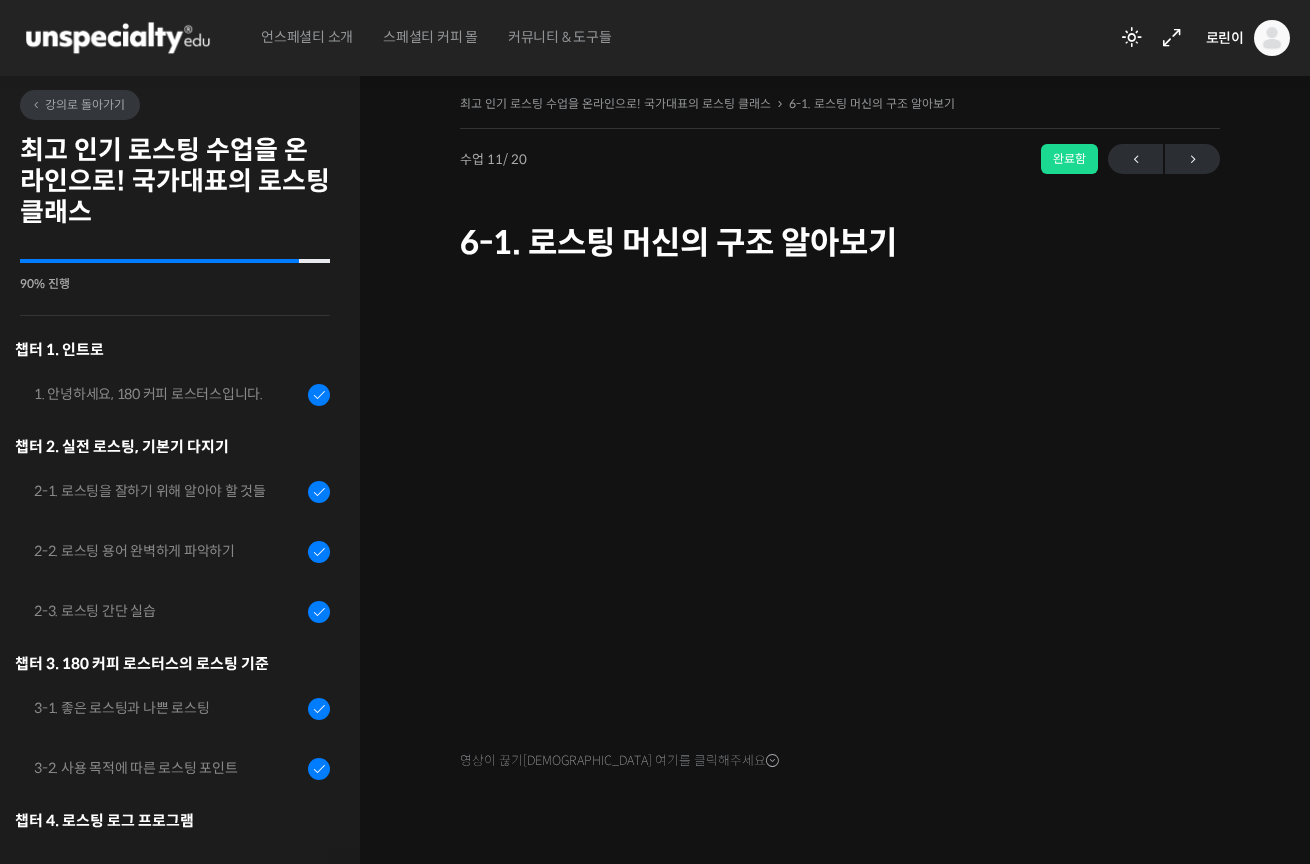 scroll, scrollTop: 0, scrollLeft: 0, axis: both 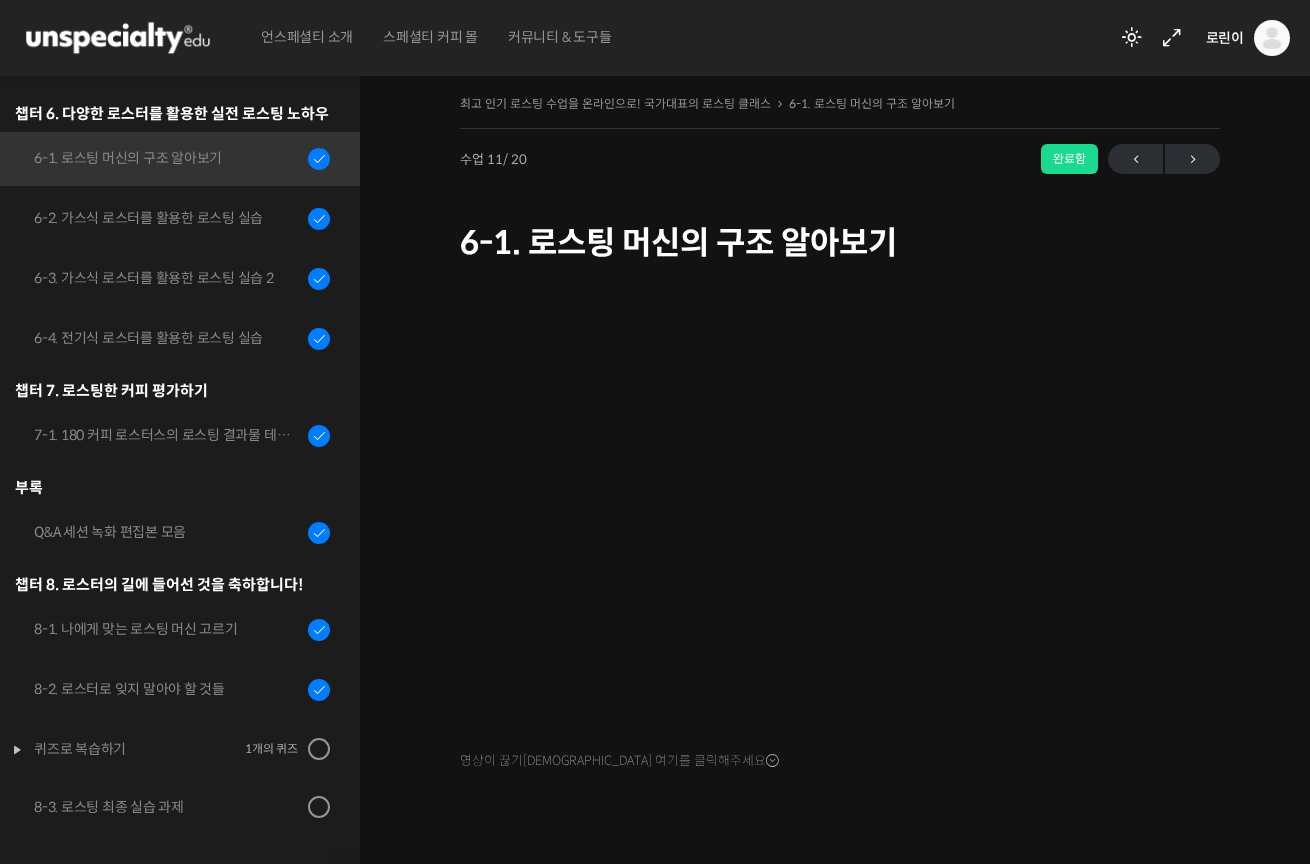 click on "최고 인기 로스팅 수업을 온라인으로! 국가대표의 로스팅 클래스
6-1. 로스팅 머신의 구조 알아보기
완료함
수업 11  / 20
완료함
←  이전 										 다음 →
6-1. 로스팅 머신의 구조 알아보기" at bounding box center (840, 179) 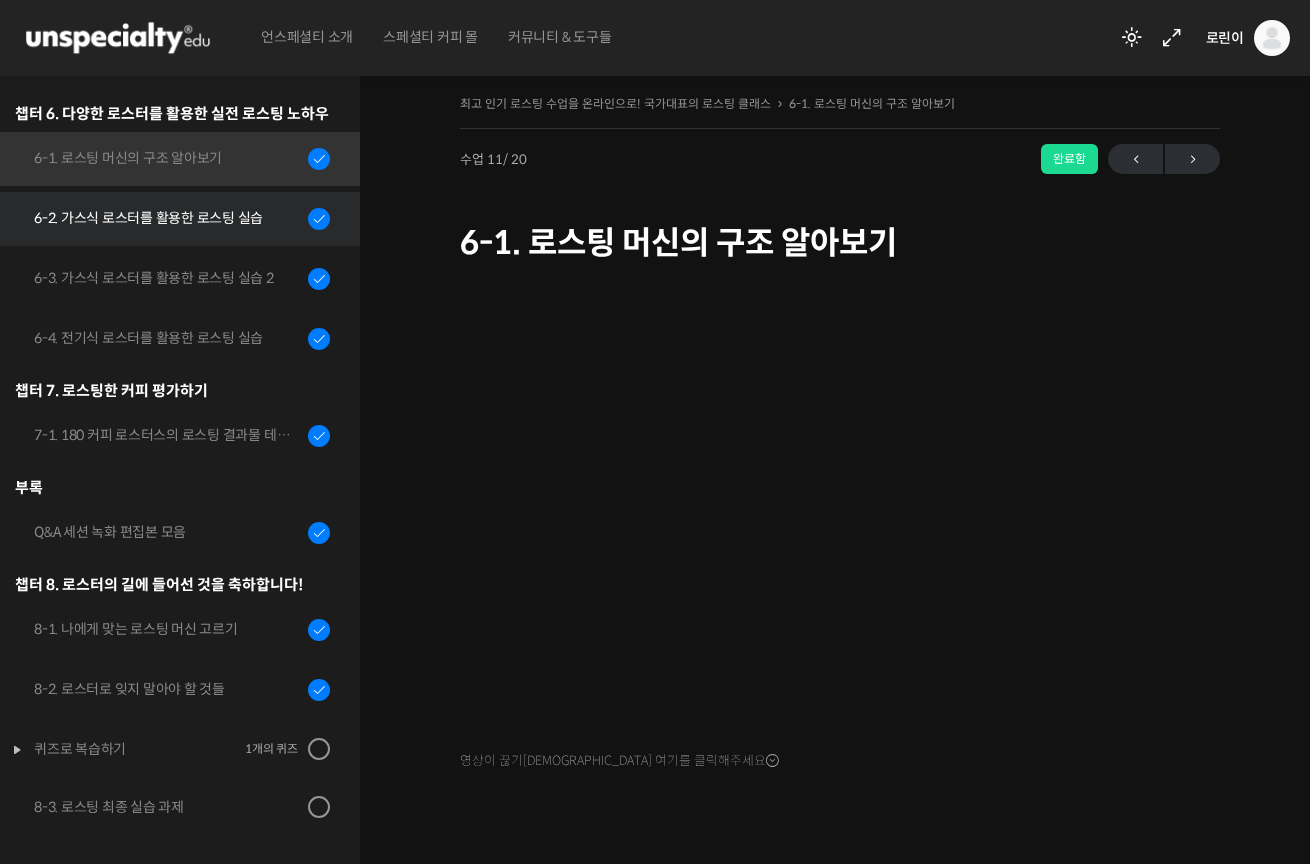 click on "6-2. 가스식 로스터를 활용한 로스팅 실습" at bounding box center (175, 219) 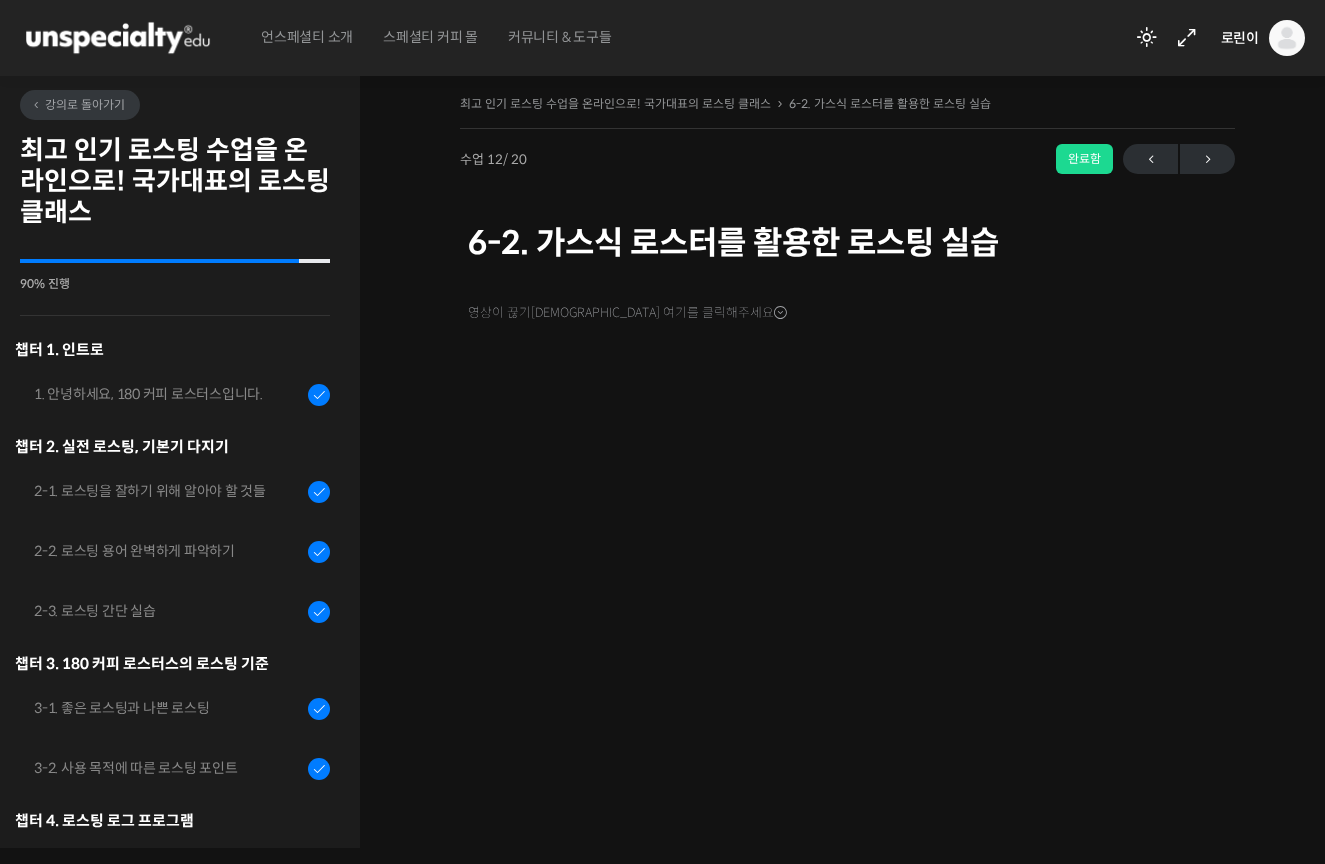scroll, scrollTop: 0, scrollLeft: 0, axis: both 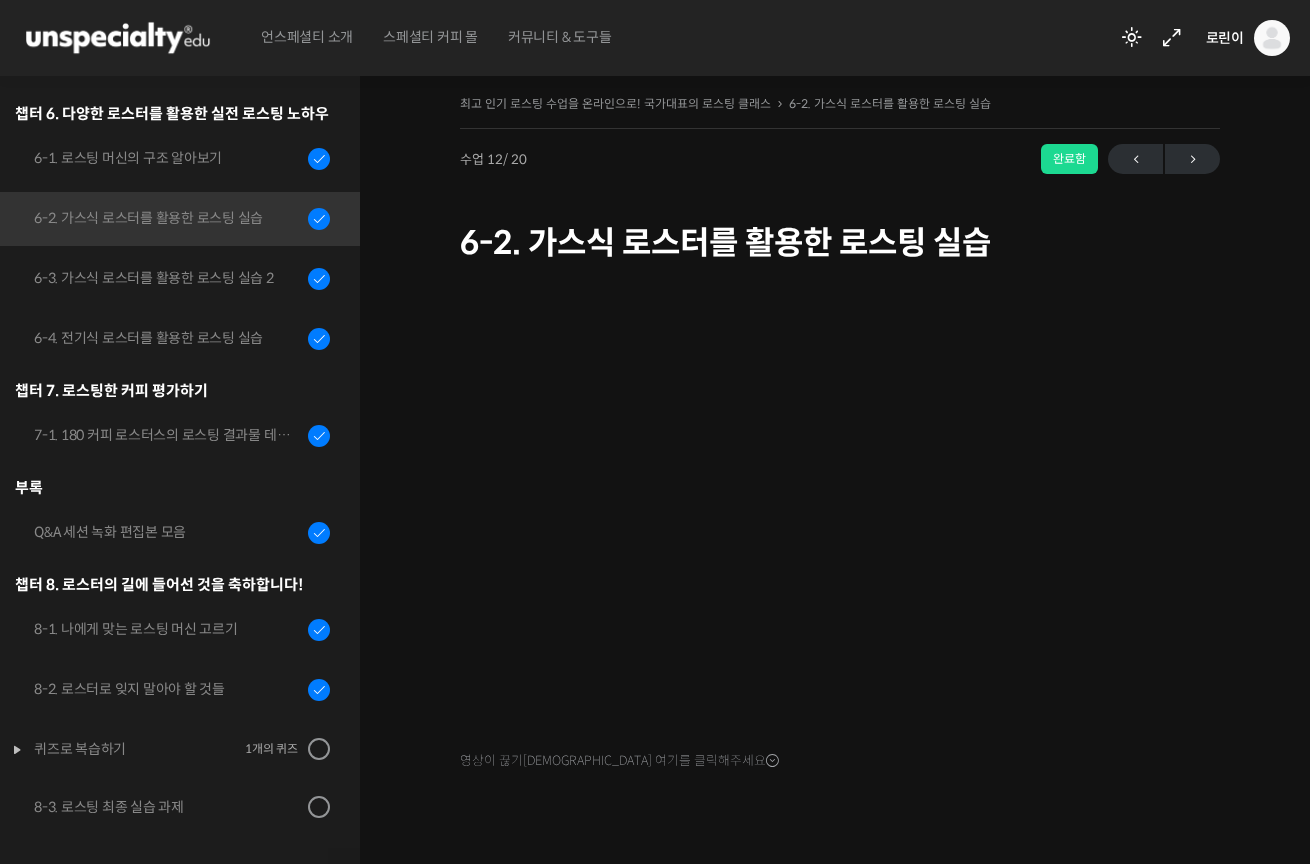 click on "영상이 끊기[DEMOGRAPHIC_DATA] 여기를 클릭해주세요" at bounding box center (840, 567) 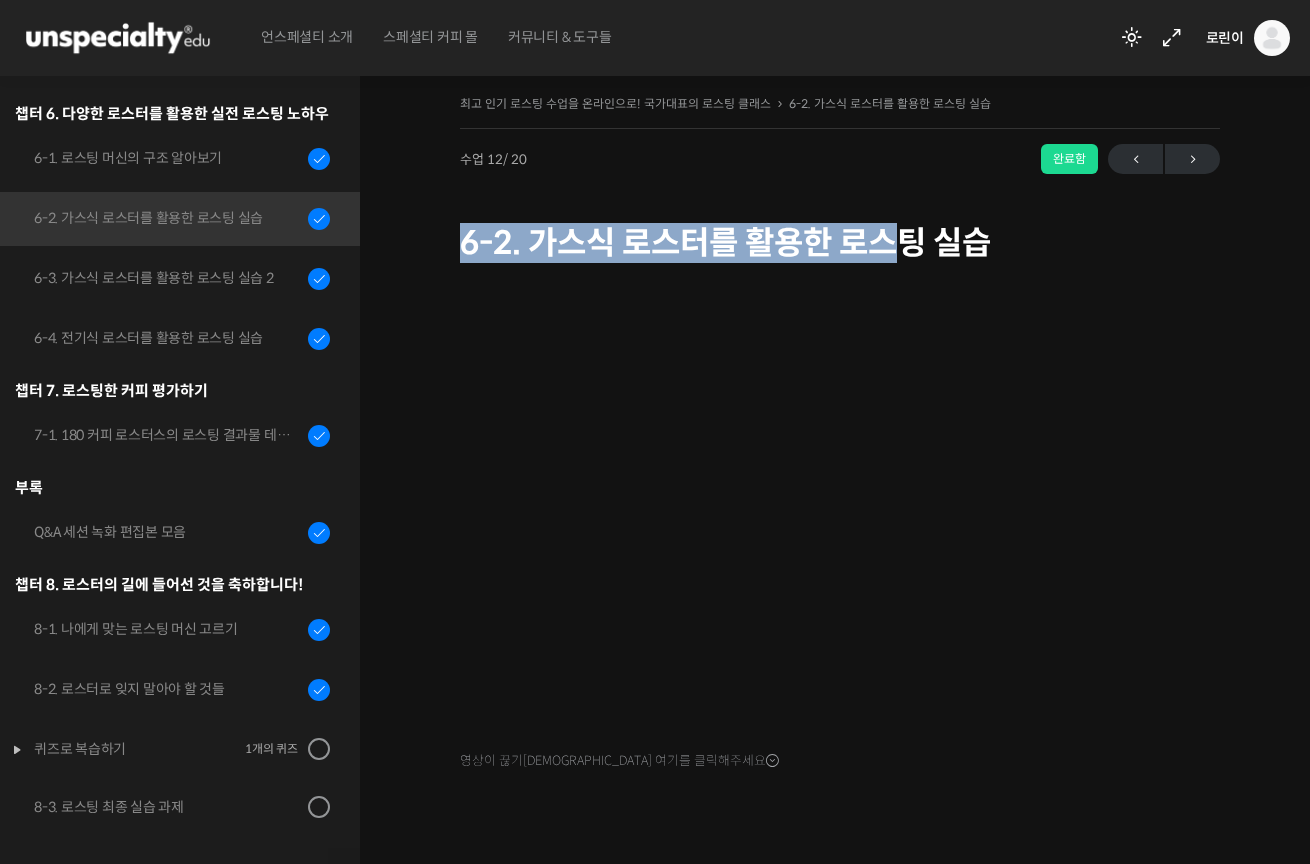 drag, startPoint x: 451, startPoint y: 235, endPoint x: 914, endPoint y: 238, distance: 463.0097 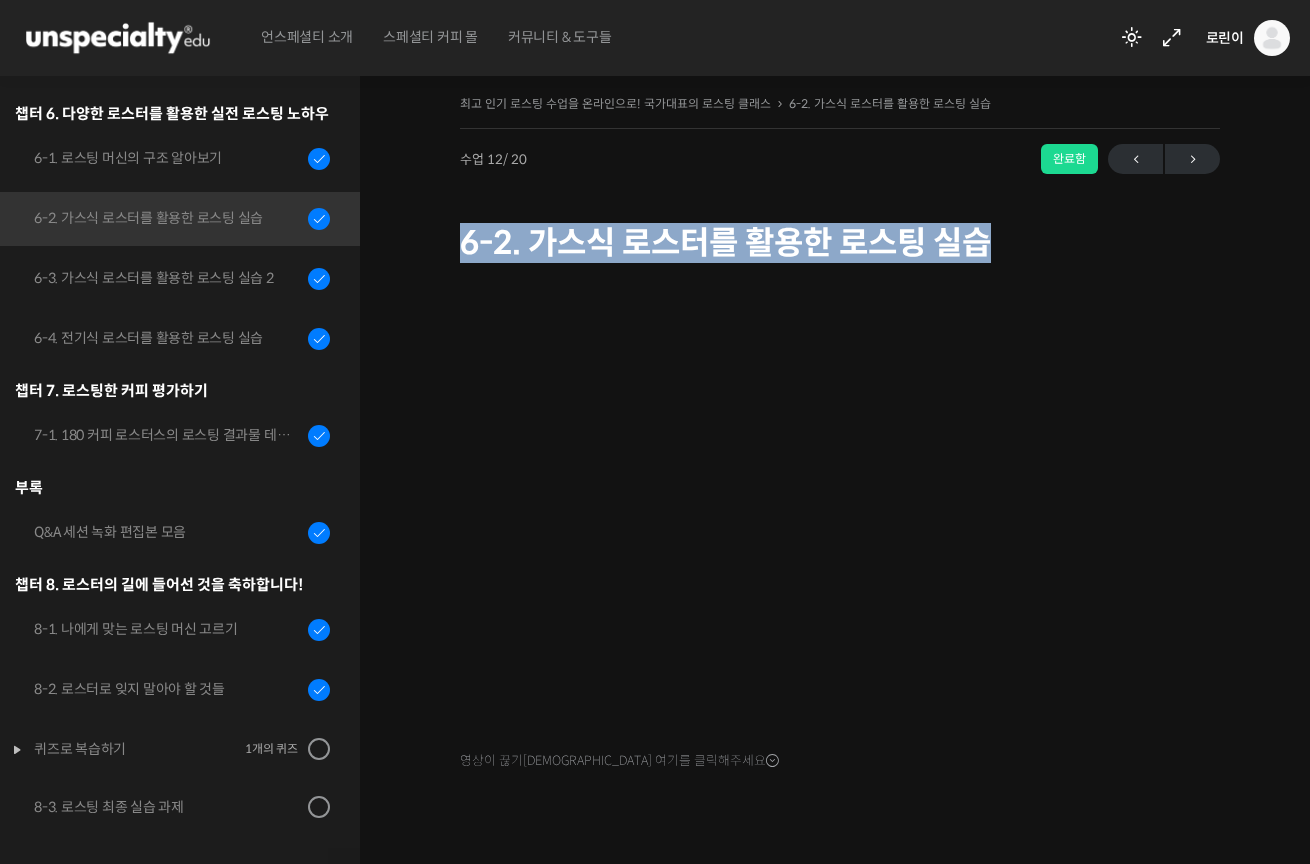 copy on "6-2. 가스식 로스터를 활용한 로스팅 실습" 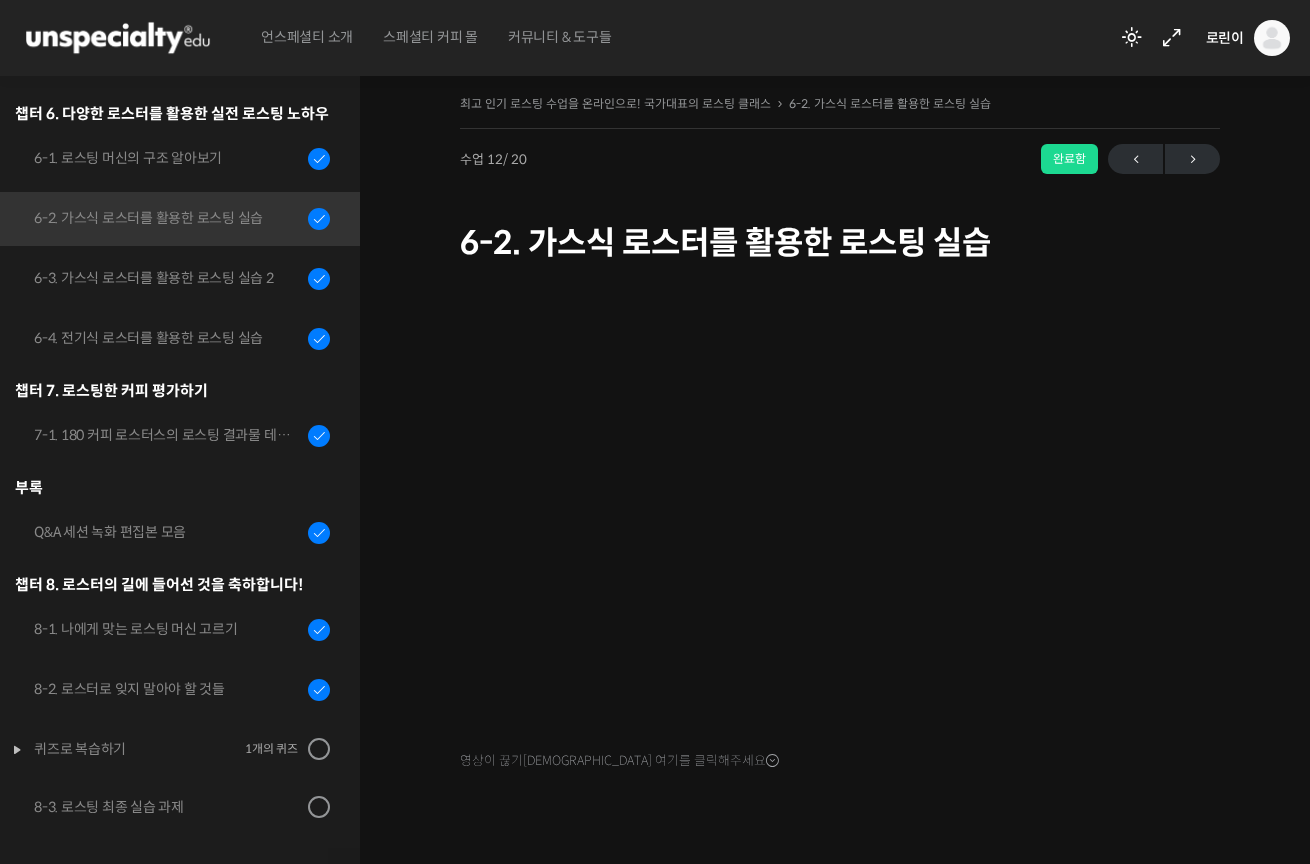 click on "영상이 끊기[DEMOGRAPHIC_DATA] 여기를 클릭해주세요" at bounding box center (840, 567) 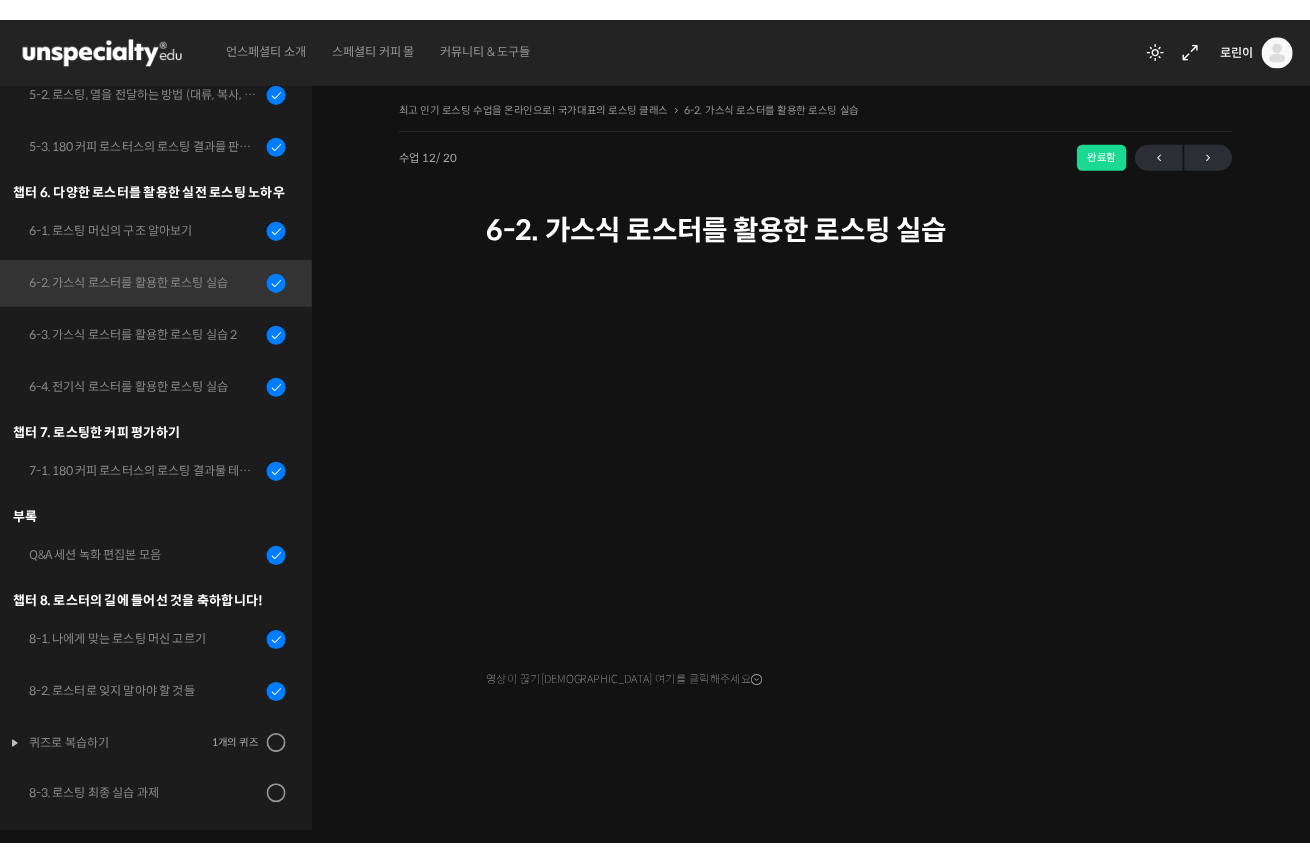 scroll, scrollTop: 935, scrollLeft: 0, axis: vertical 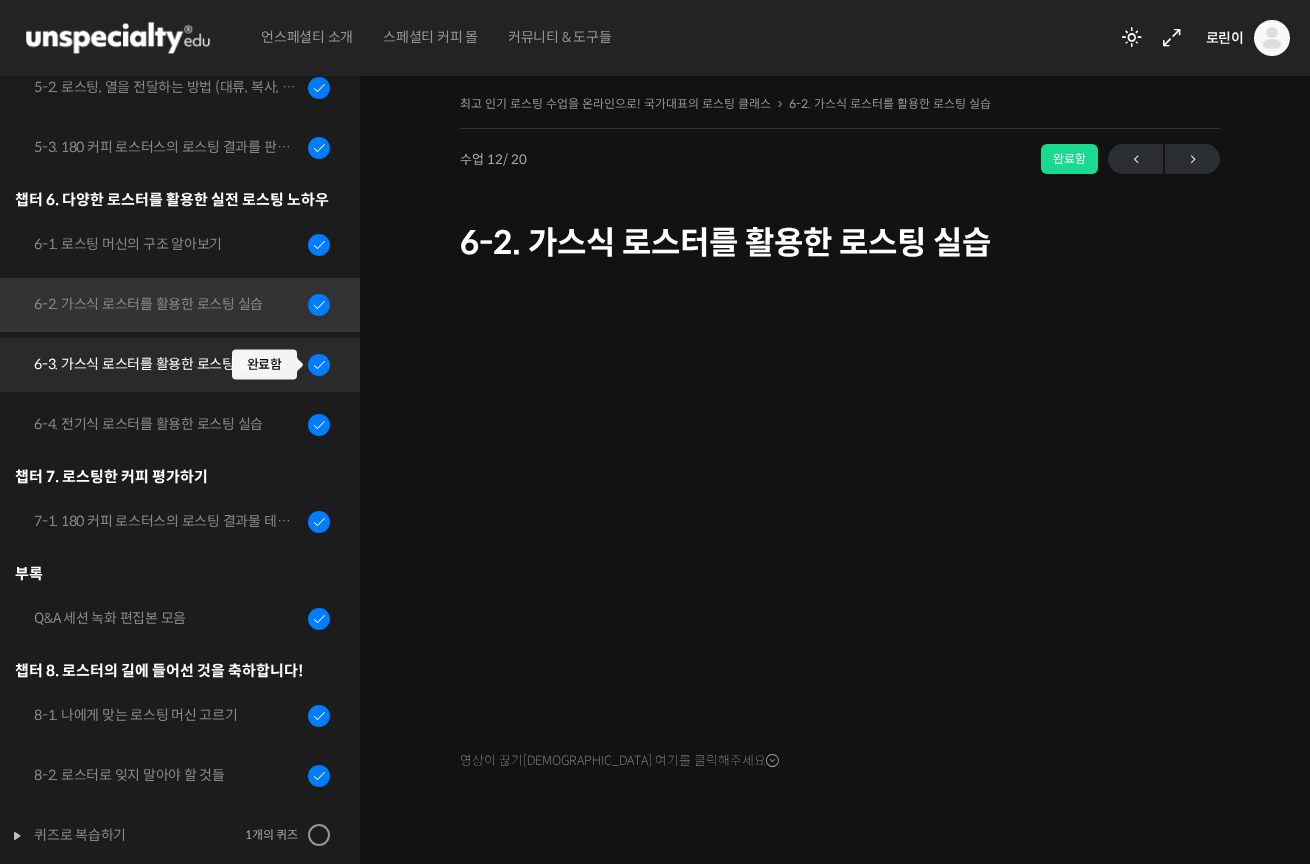 click at bounding box center [319, 365] 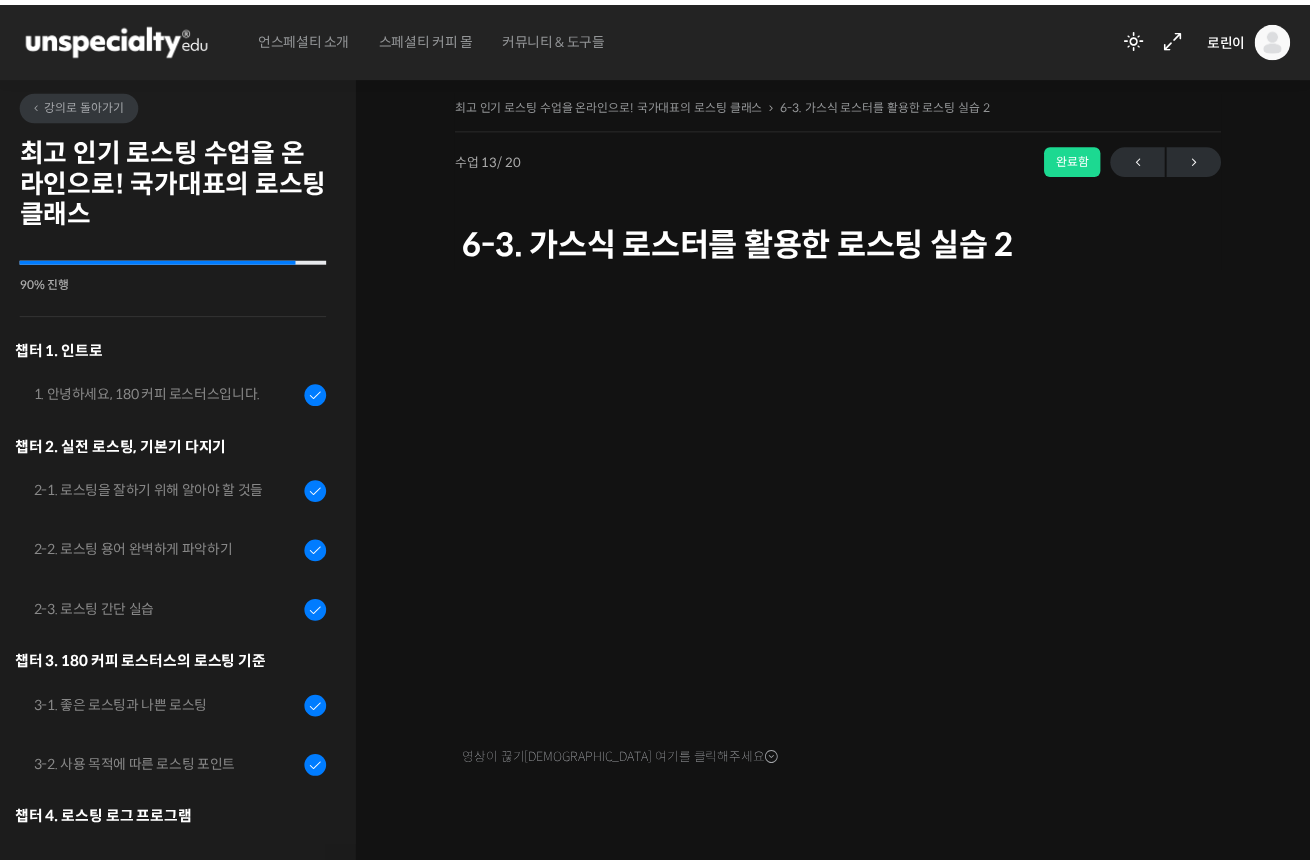 scroll, scrollTop: 0, scrollLeft: 0, axis: both 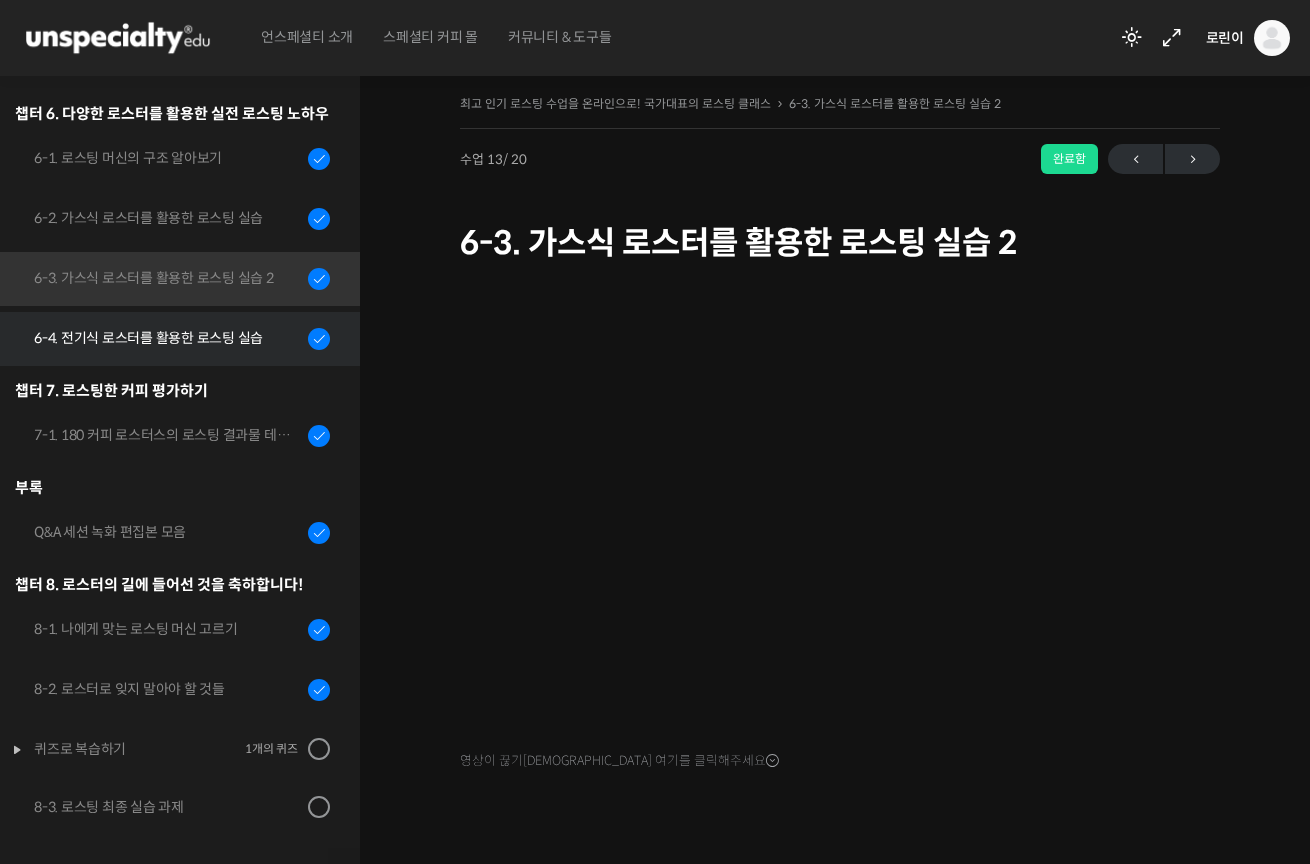 click on "6-4. 전기식 로스터를  활용한 로스팅 실습" at bounding box center (168, 338) 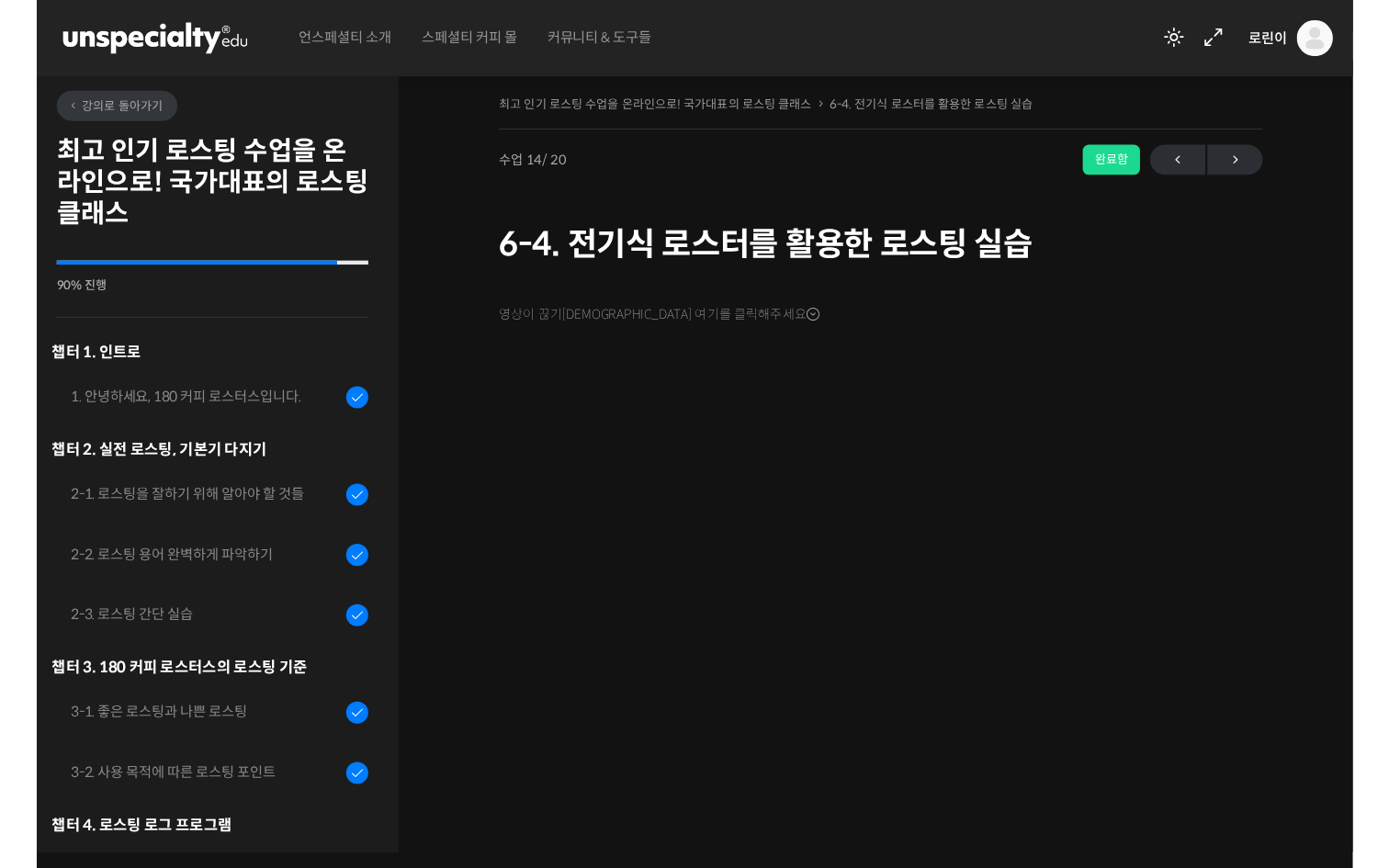 scroll, scrollTop: 0, scrollLeft: 0, axis: both 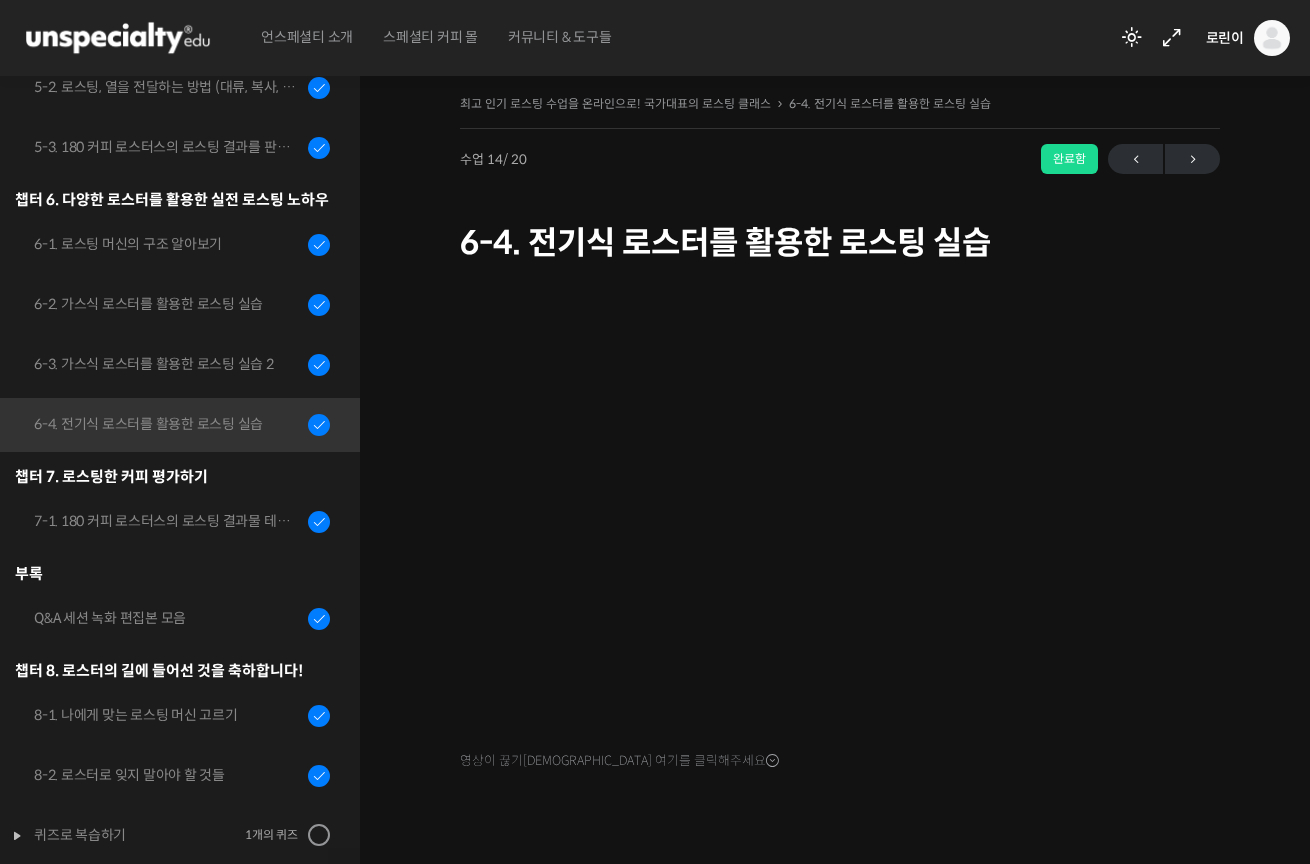 click on "6-4. 전기식 로스터를  활용한 로스팅 실습" at bounding box center [840, 243] 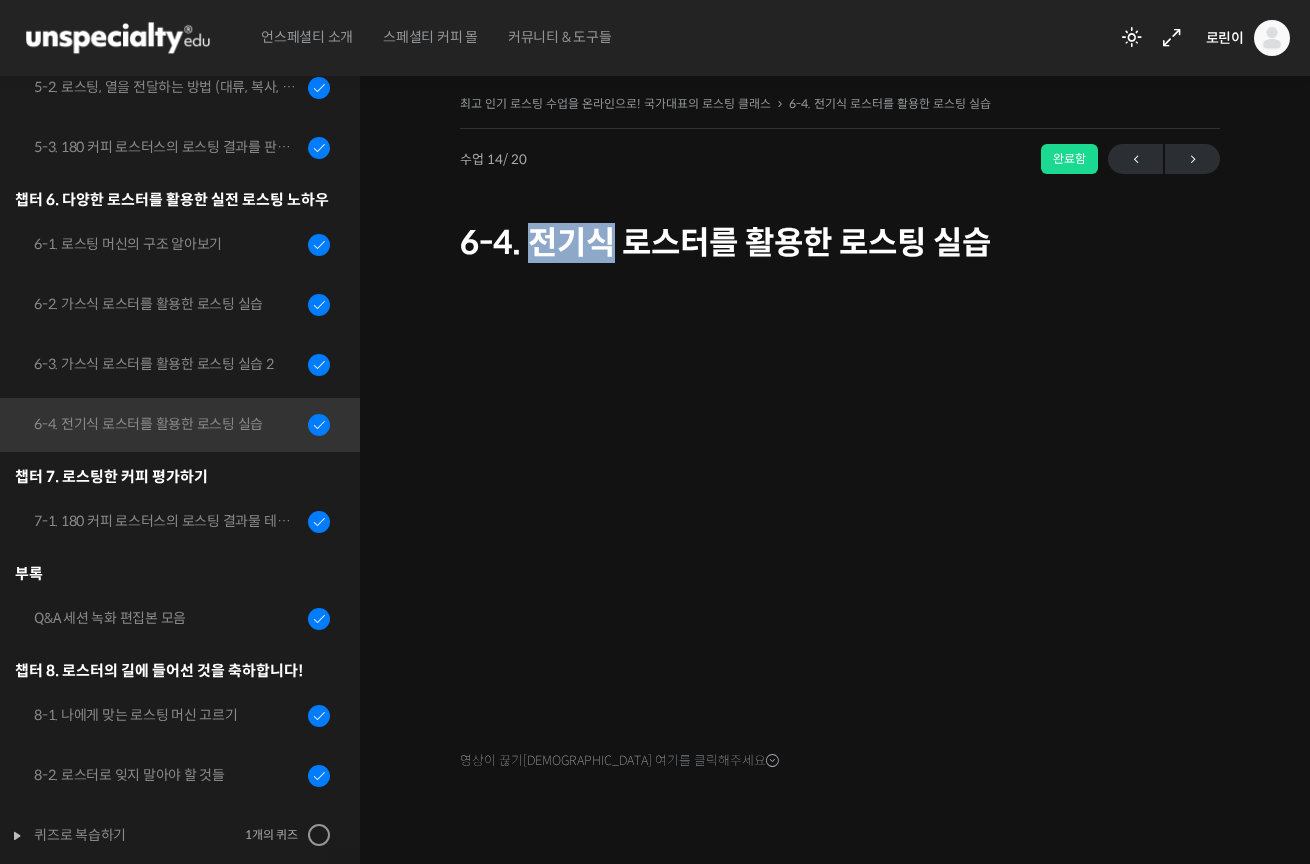 click on "6-4. 전기식 로스터를  활용한 로스팅 실습" at bounding box center (840, 243) 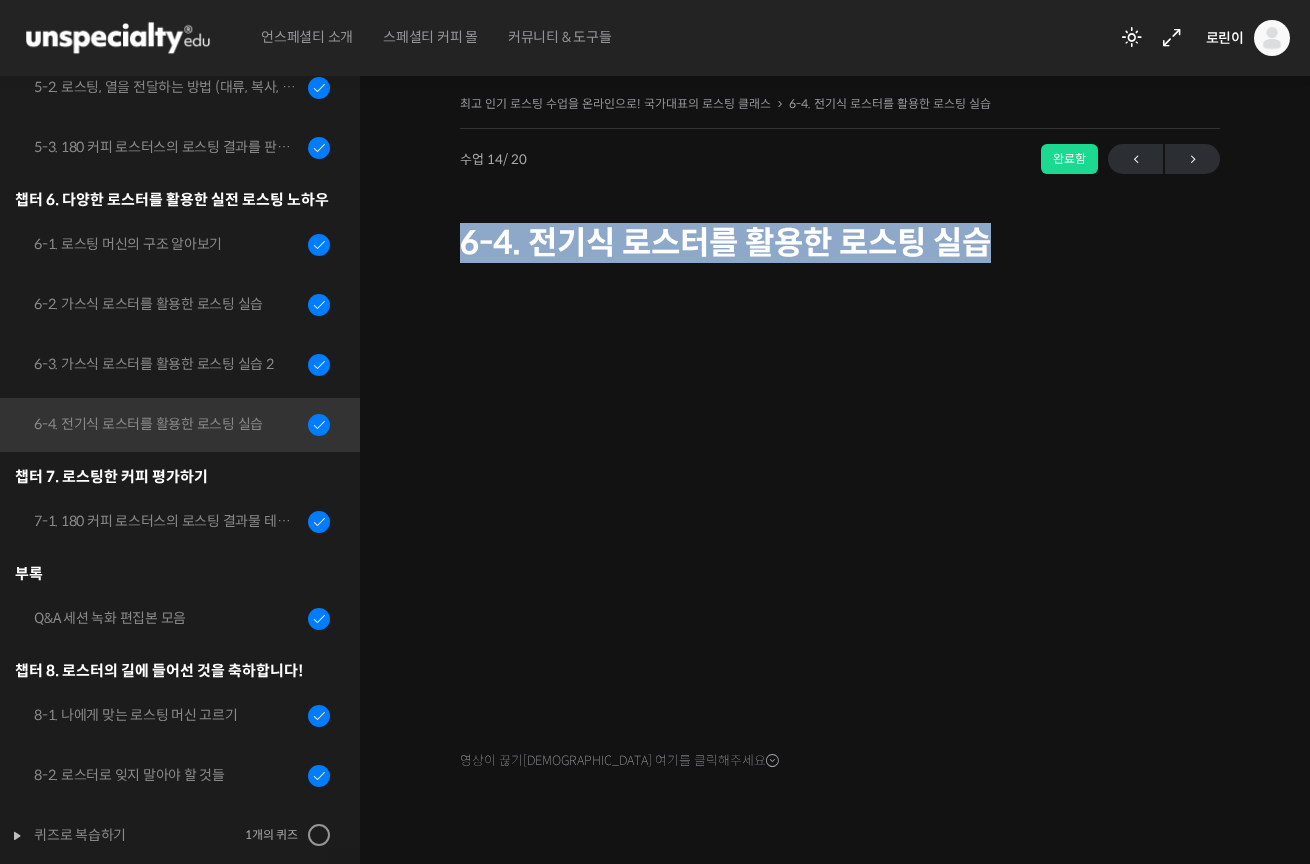 click on "6-4. 전기식 로스터를  활용한 로스팅 실습" at bounding box center (840, 243) 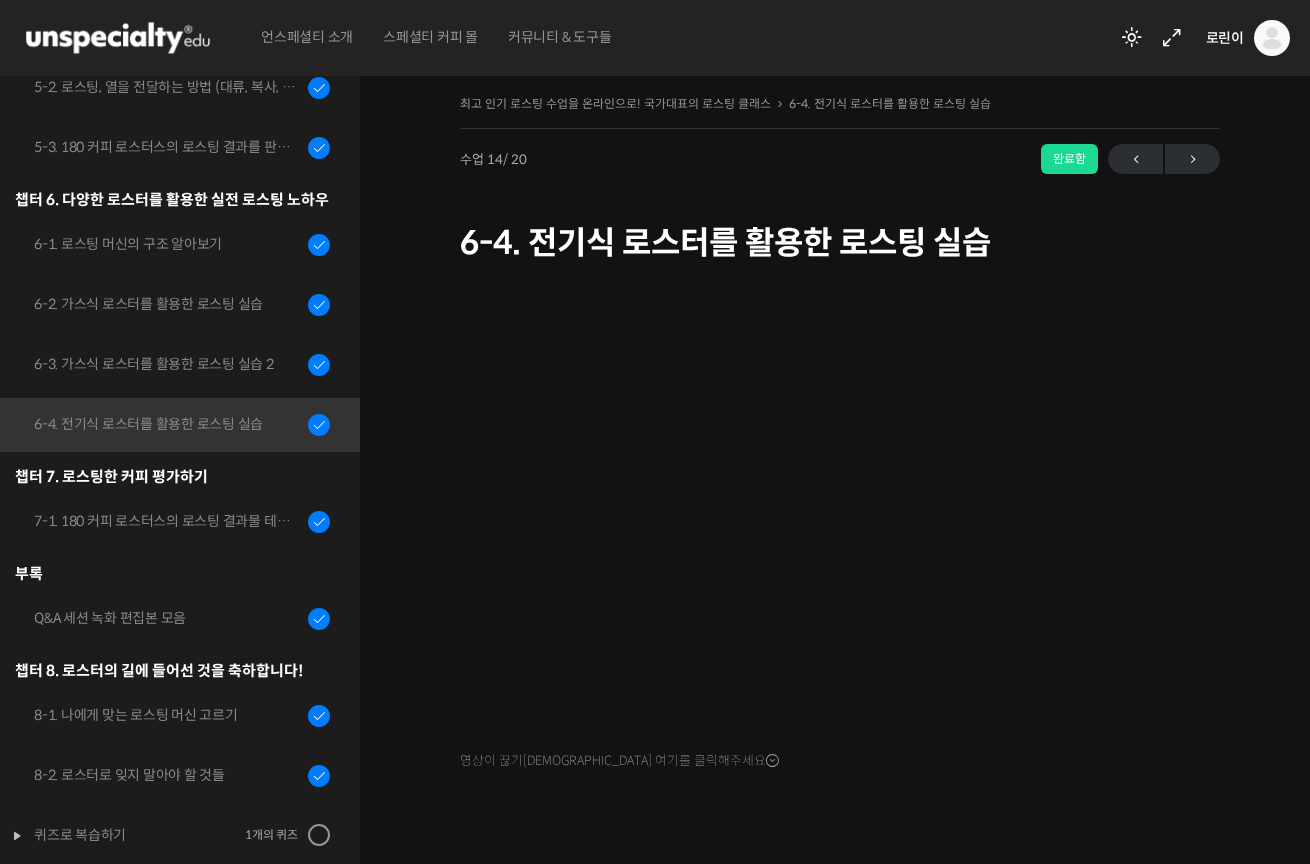 click on "6-4. 전기식 로스터를  활용한 로스팅 실습" at bounding box center (840, 243) 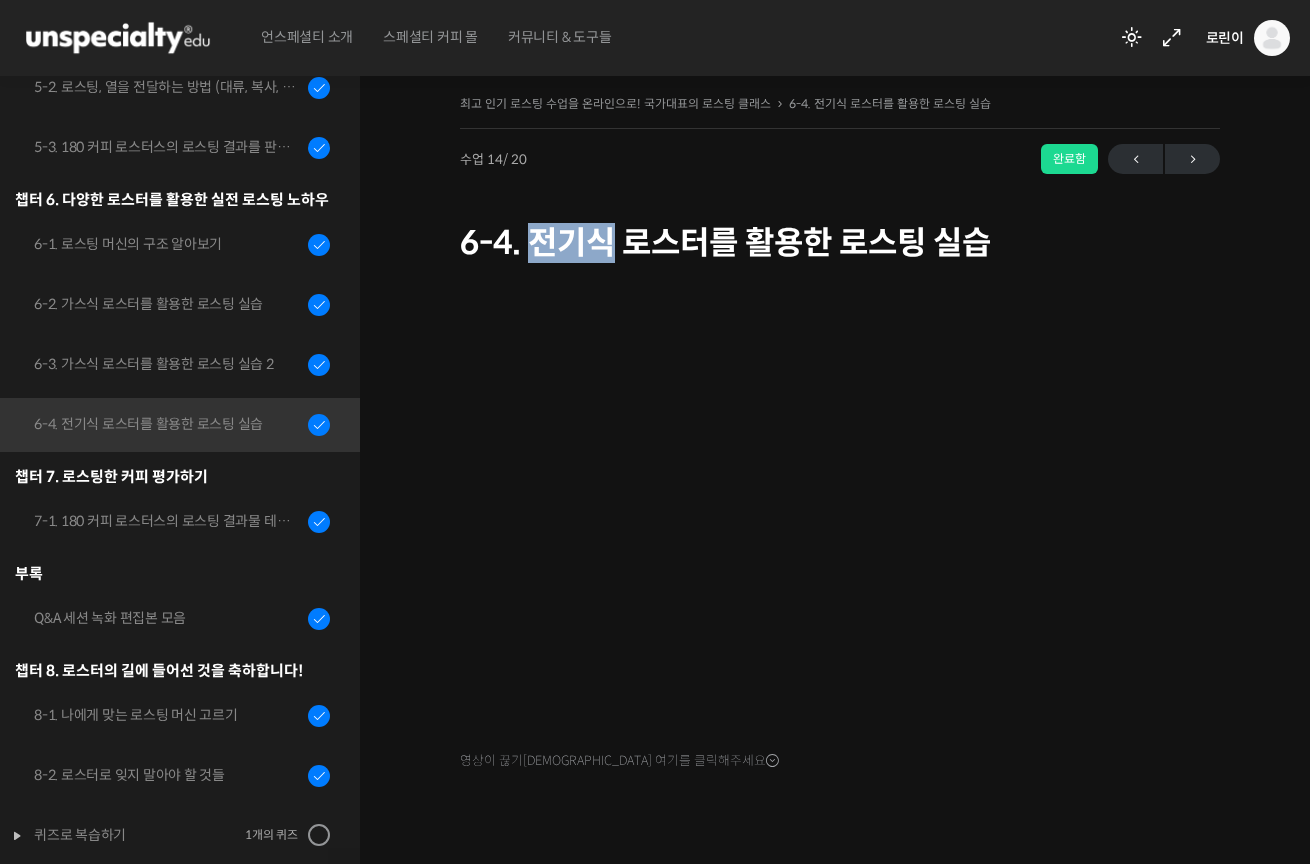 click on "6-4. 전기식 로스터를  활용한 로스팅 실습" at bounding box center [840, 243] 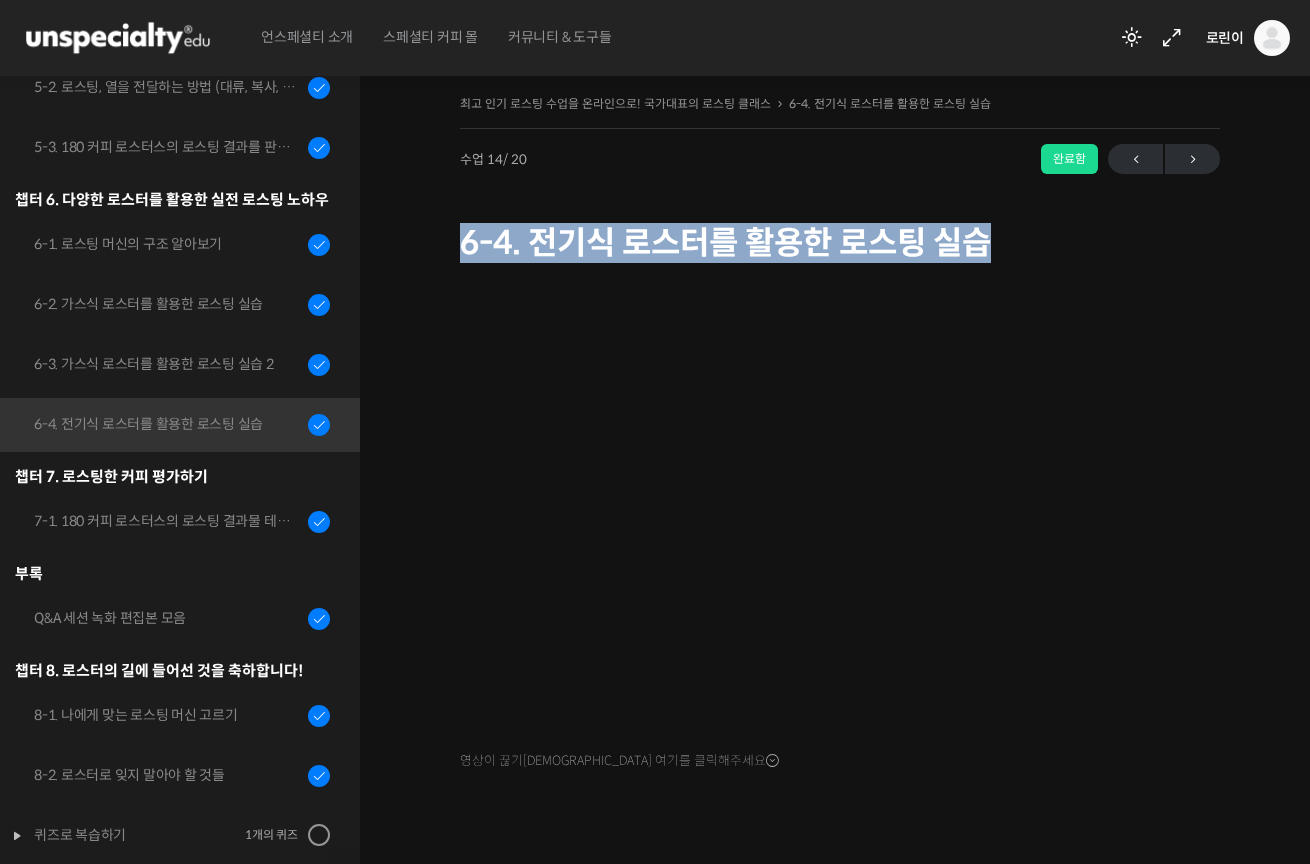 click on "6-4. 전기식 로스터를  활용한 로스팅 실습" at bounding box center [840, 243] 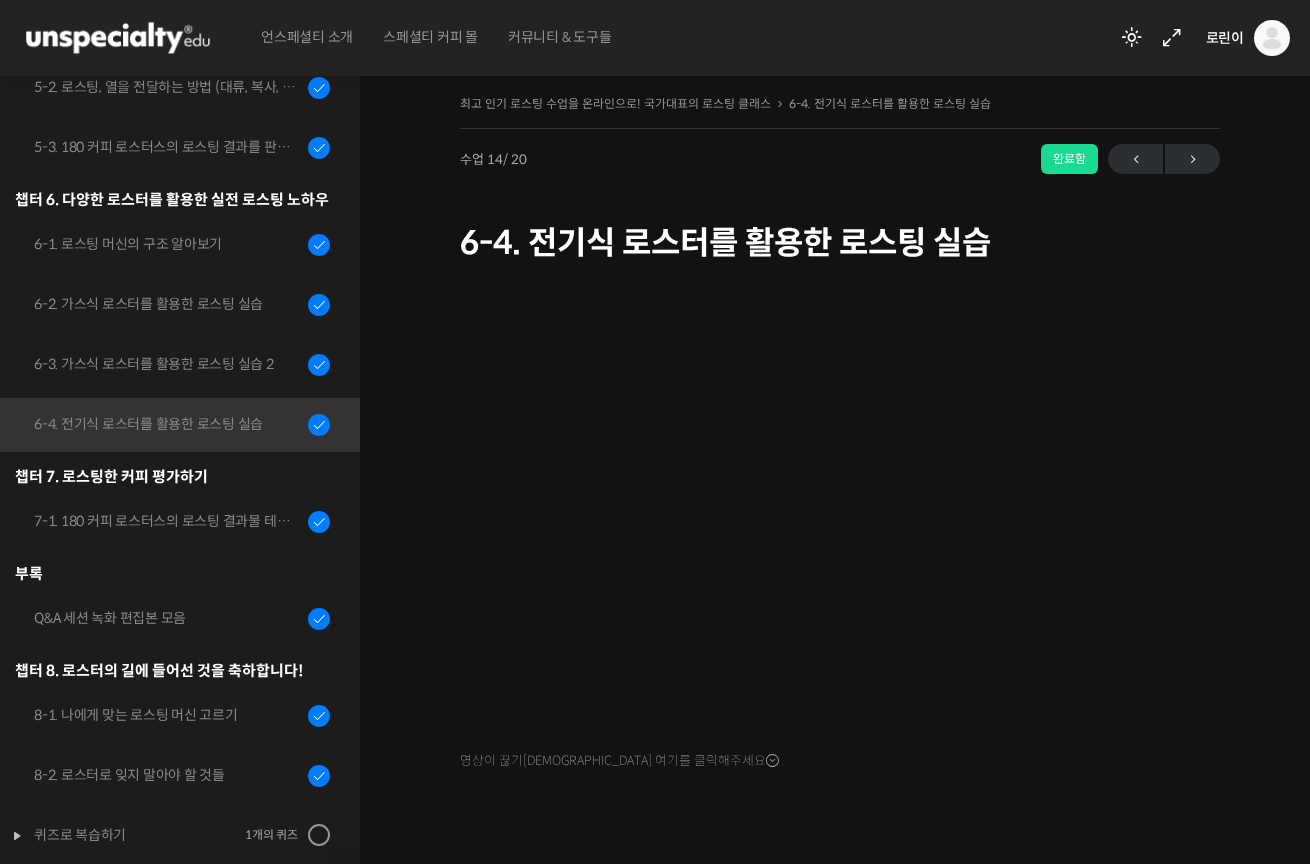 click on "영상이 끊기[DEMOGRAPHIC_DATA] 여기를 클릭해주세요" at bounding box center (840, 541) 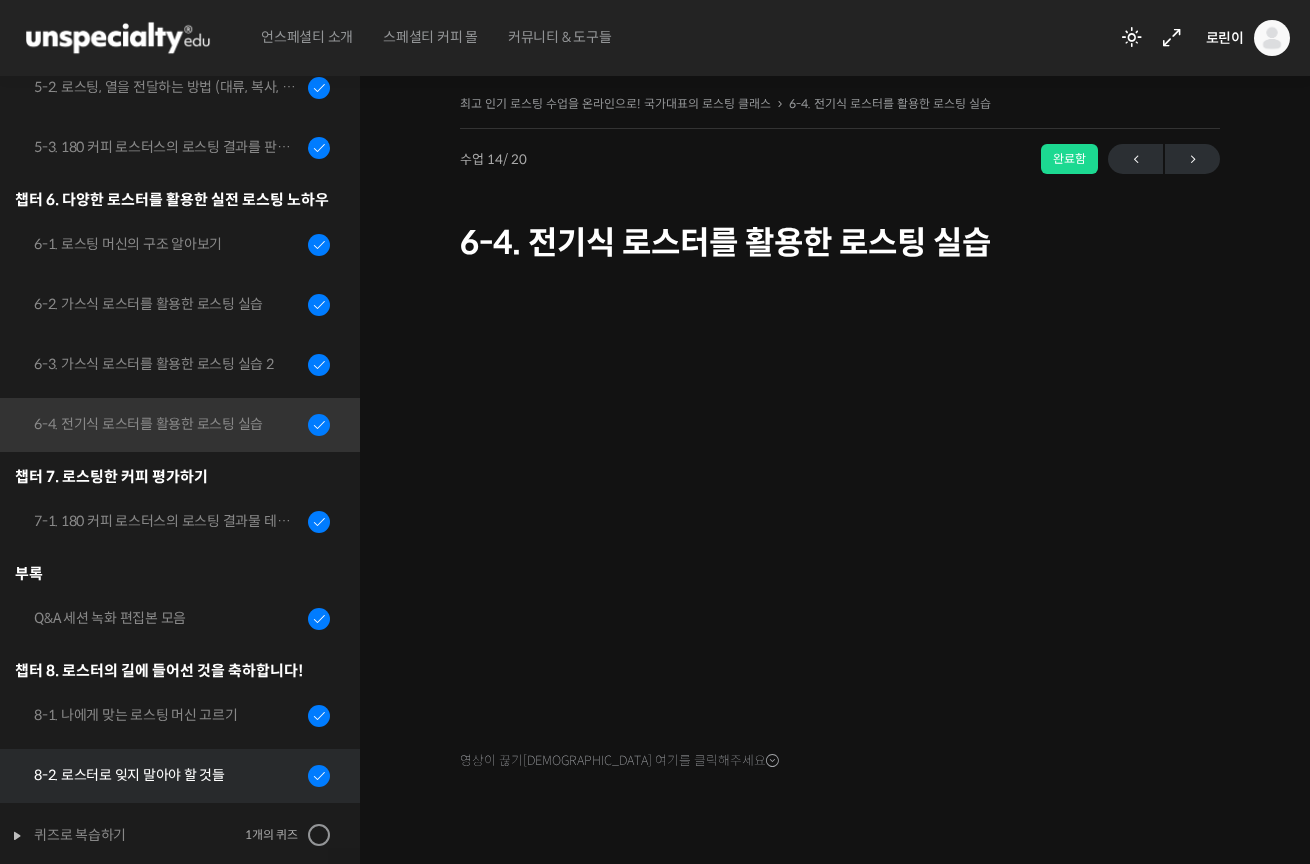 scroll, scrollTop: 0, scrollLeft: 0, axis: both 